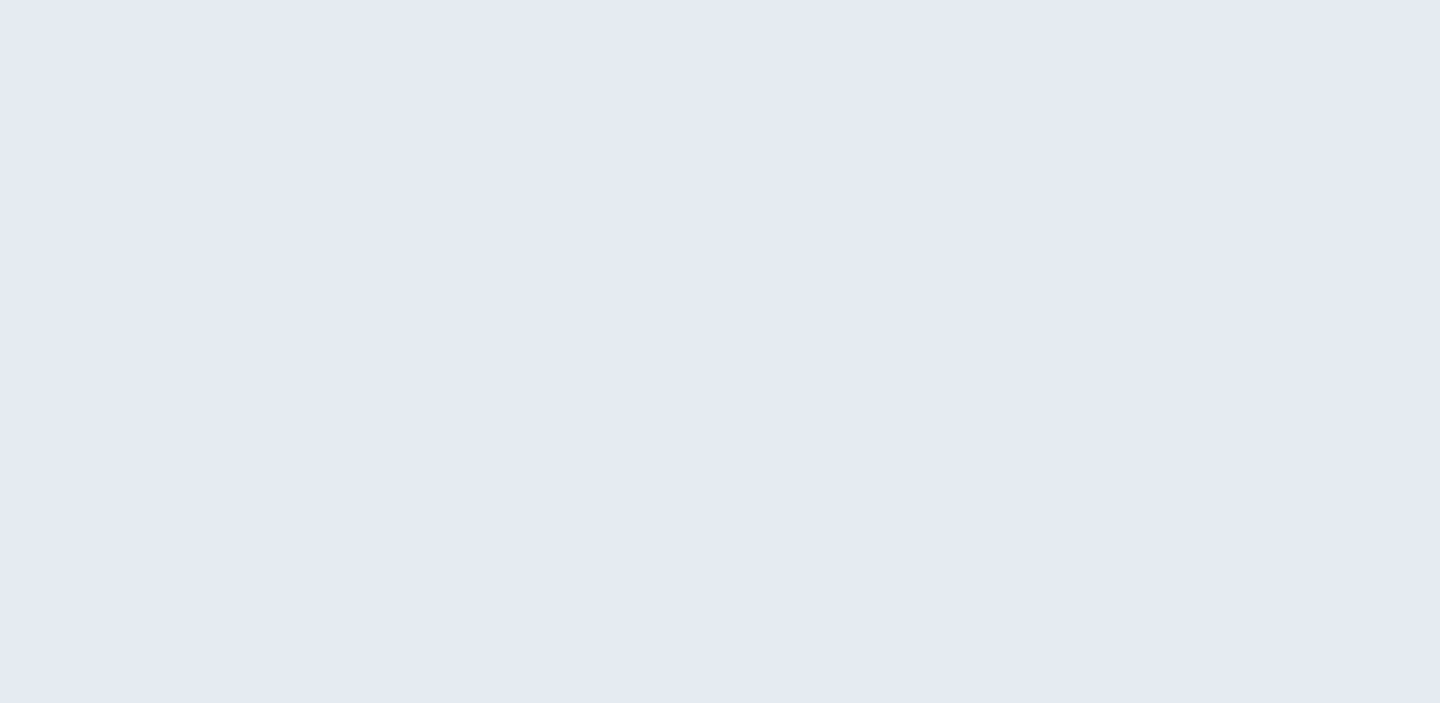 scroll, scrollTop: 0, scrollLeft: 0, axis: both 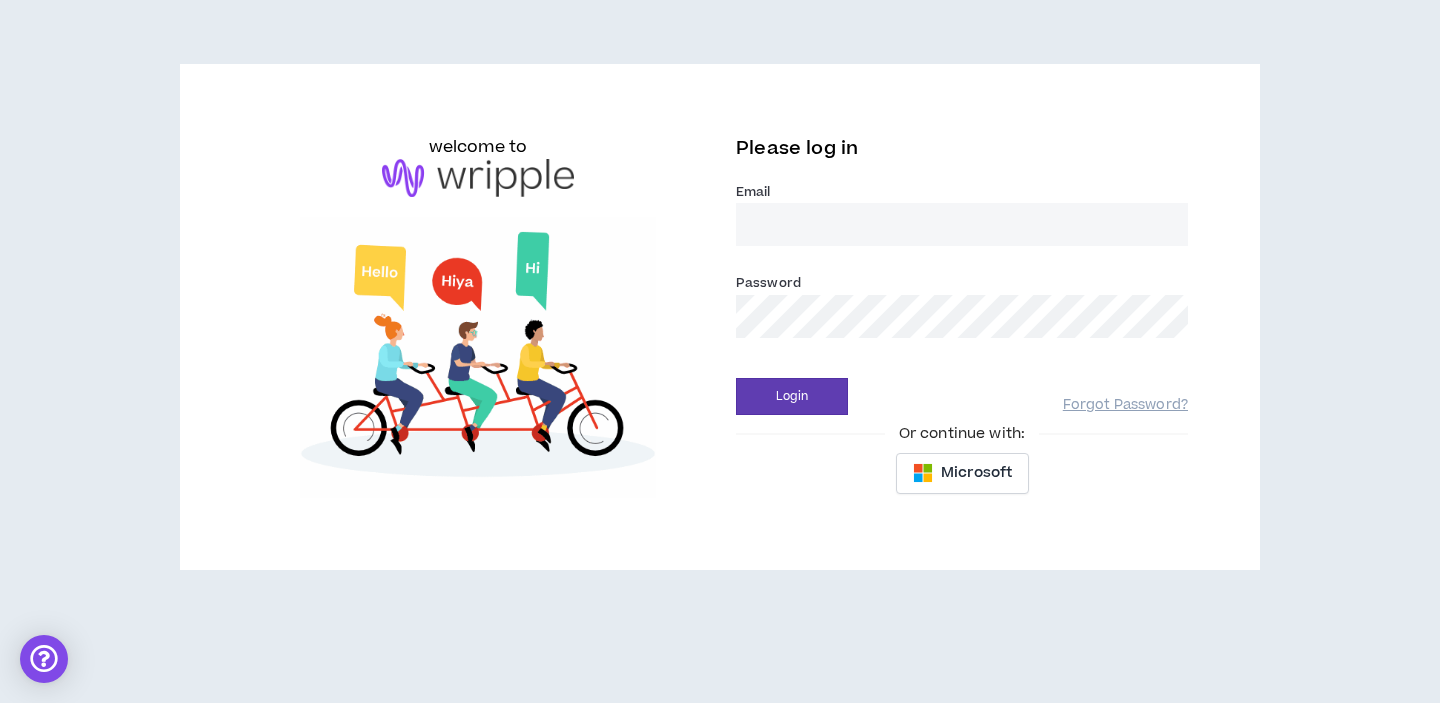 click on "Email  *" at bounding box center [962, 224] 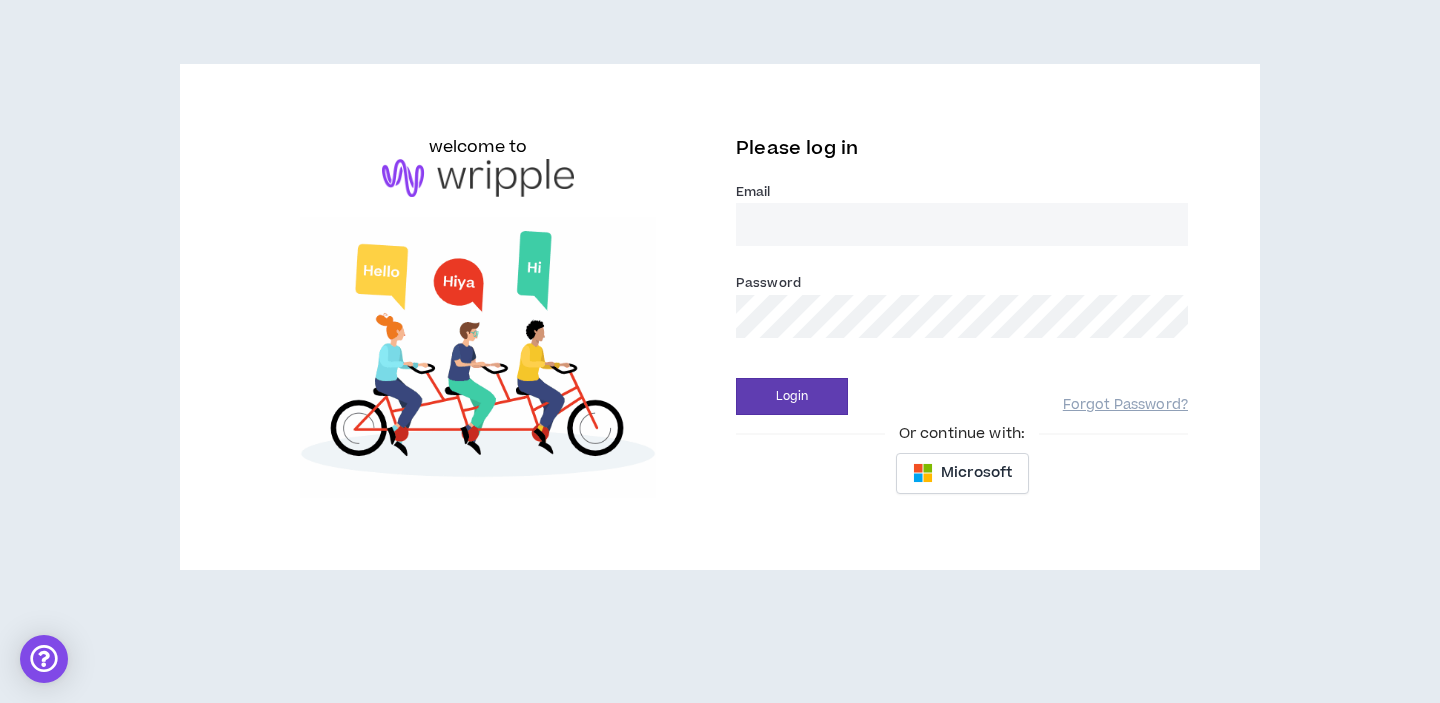 type on "[EMAIL]" 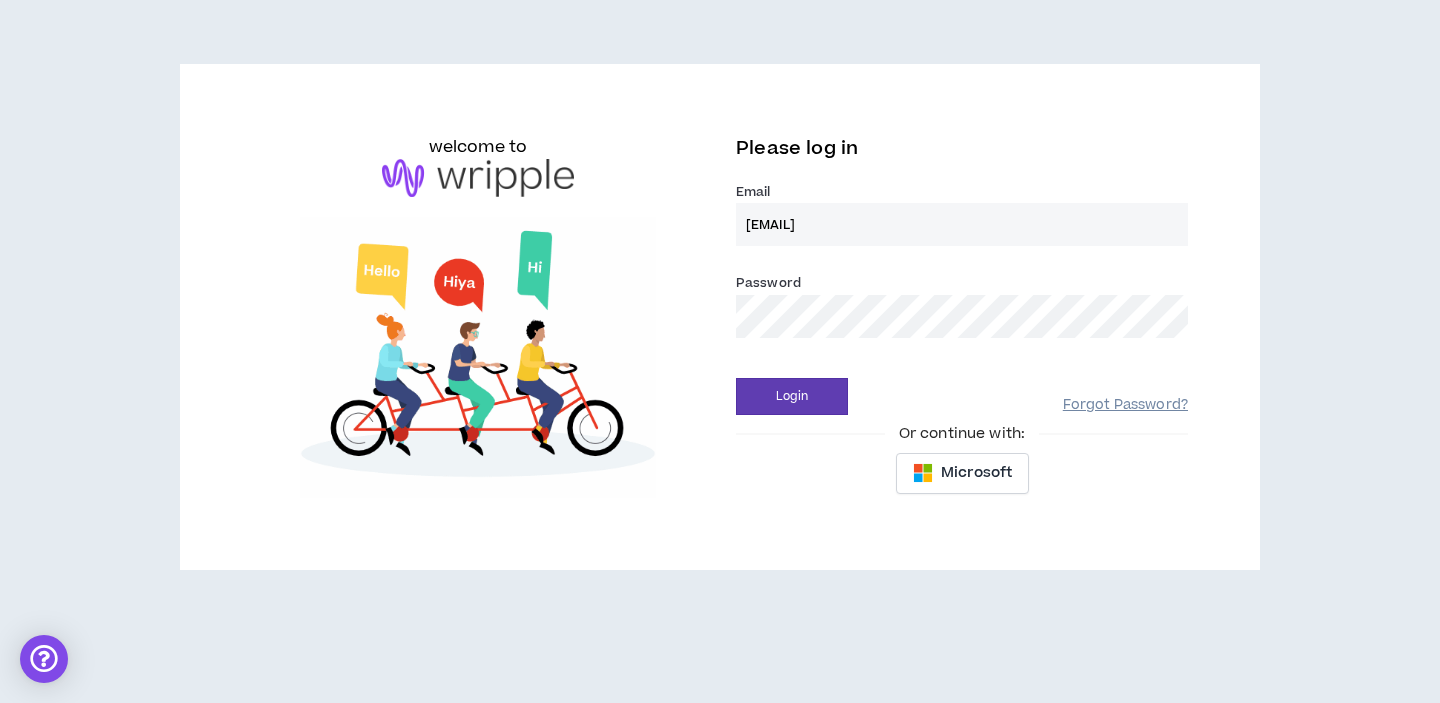 click on "Forgot Password?" at bounding box center (1125, 405) 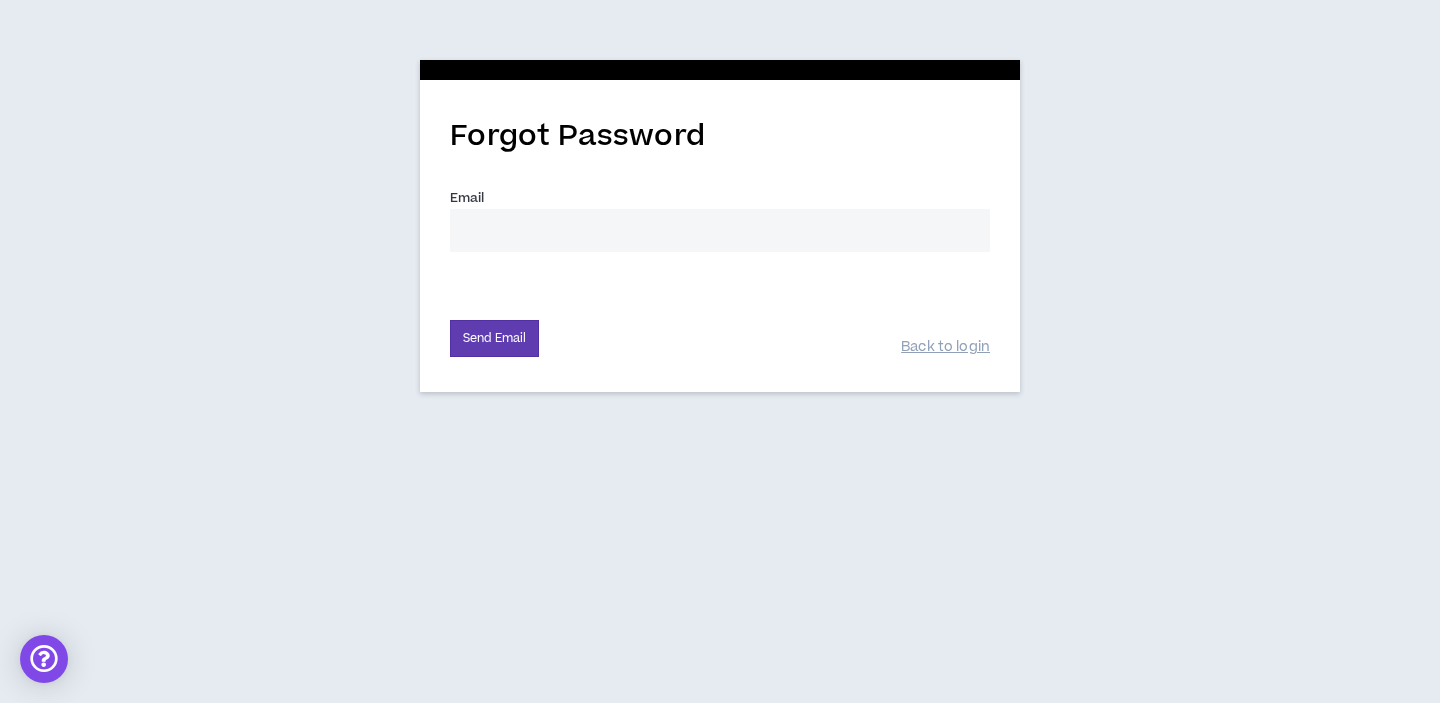 click on "Email  *" at bounding box center (720, 230) 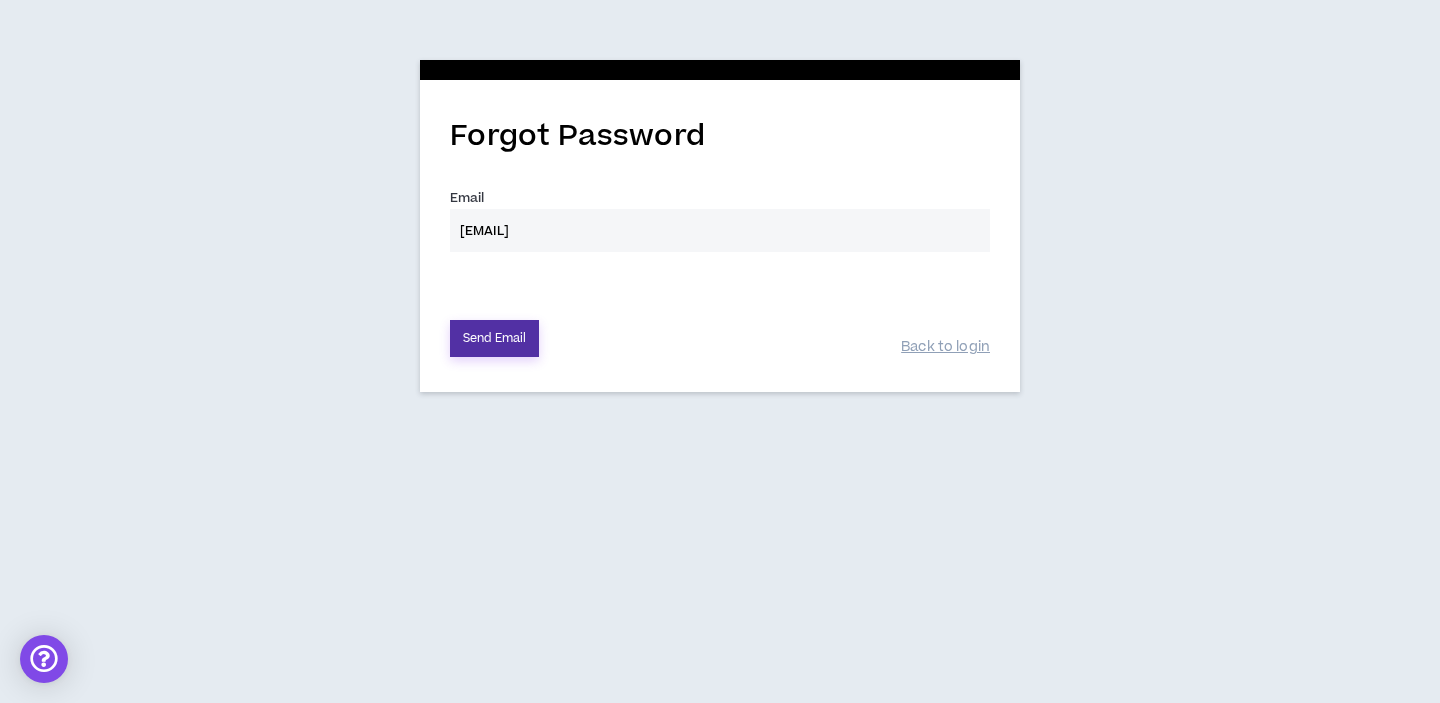 click on "Send Email" at bounding box center [494, 338] 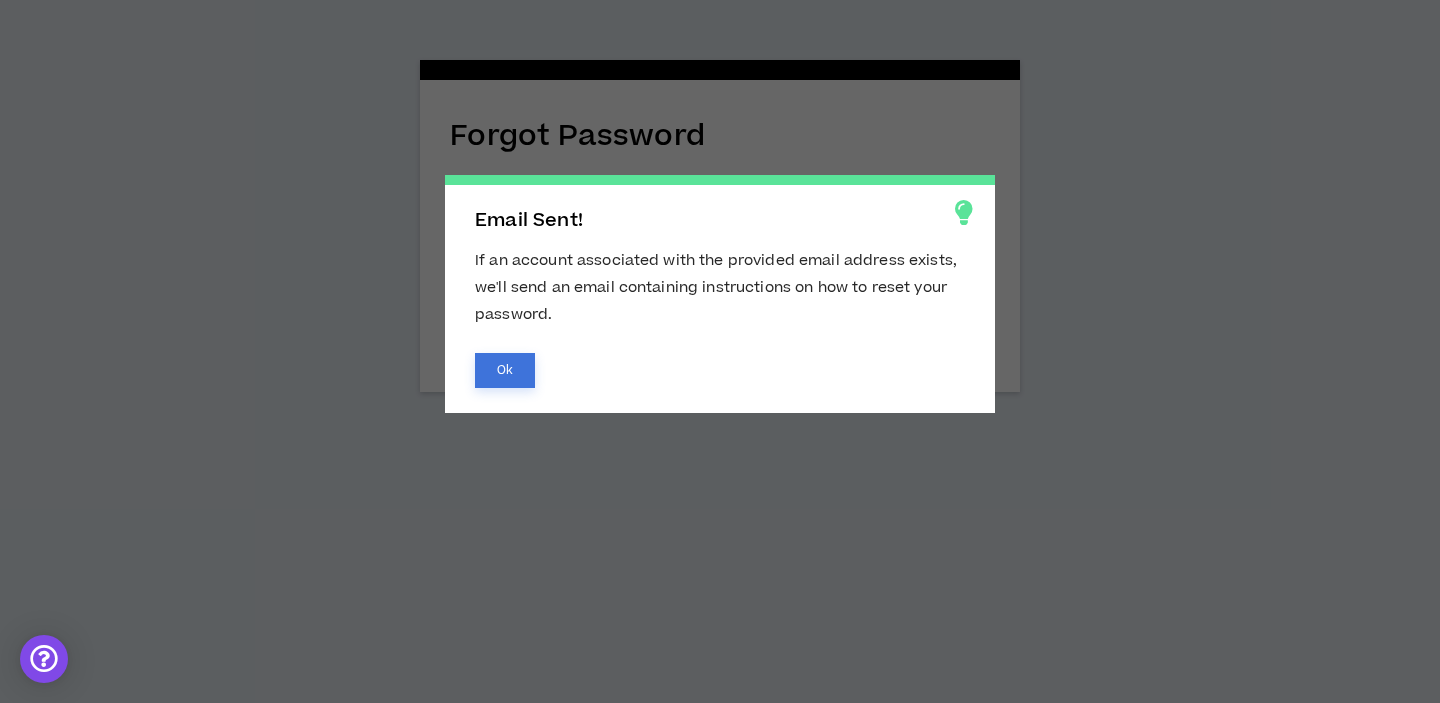 click on "Ok" at bounding box center (505, 370) 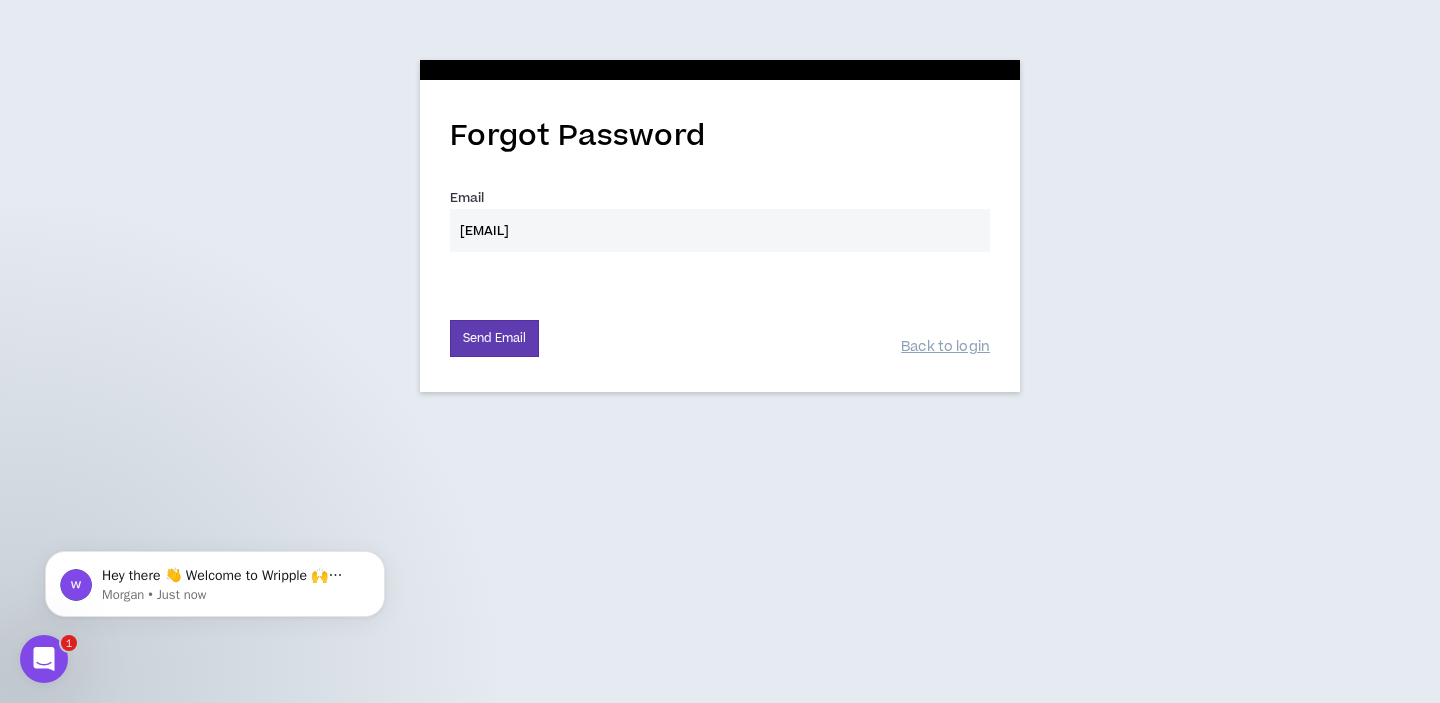 scroll, scrollTop: 0, scrollLeft: 0, axis: both 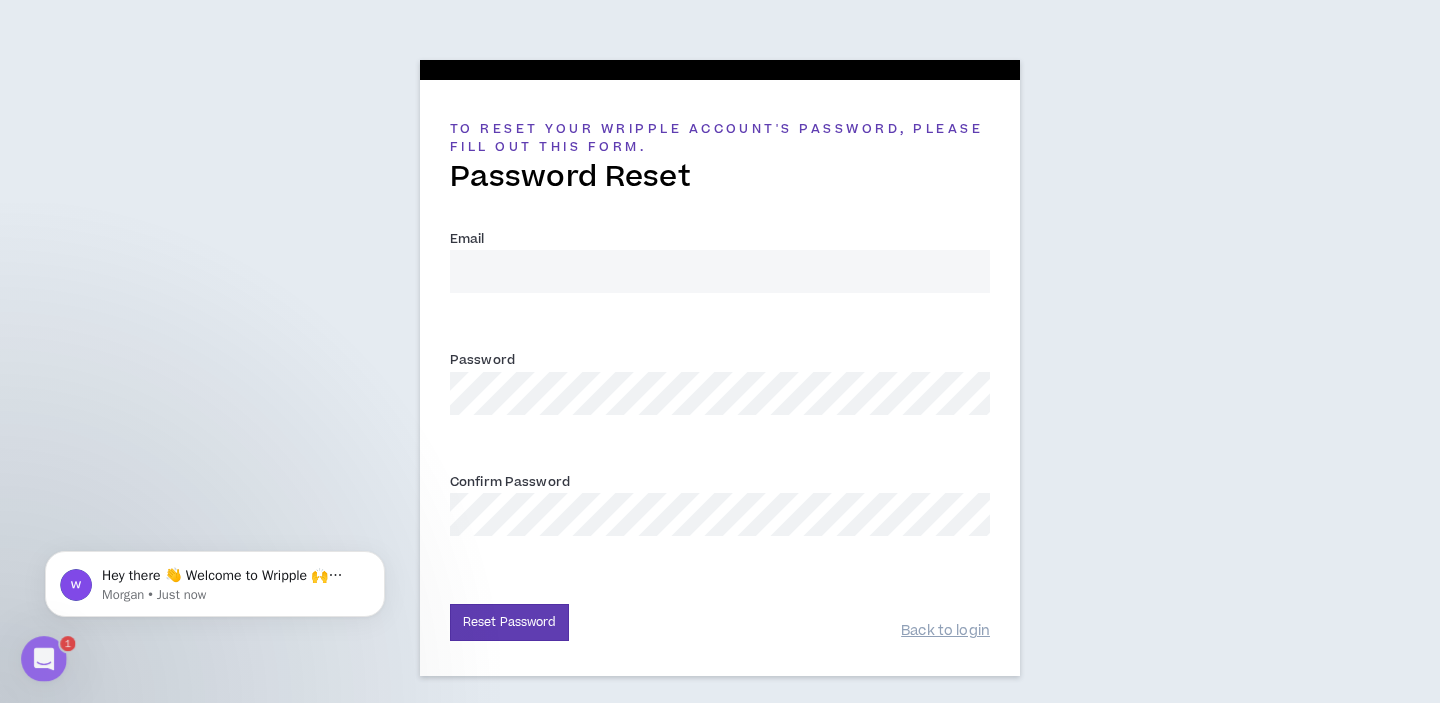 click on "Email  *" at bounding box center (720, 271) 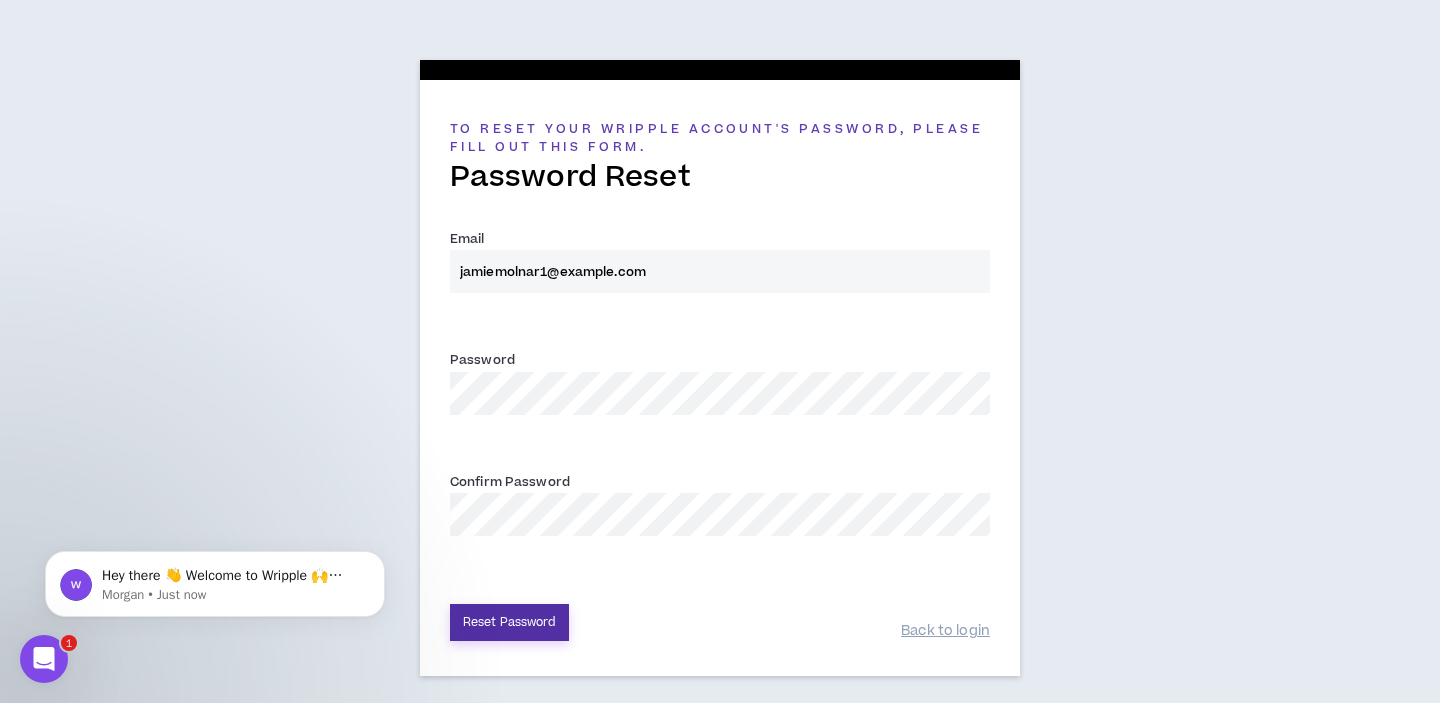 click on "Reset Password" at bounding box center (509, 622) 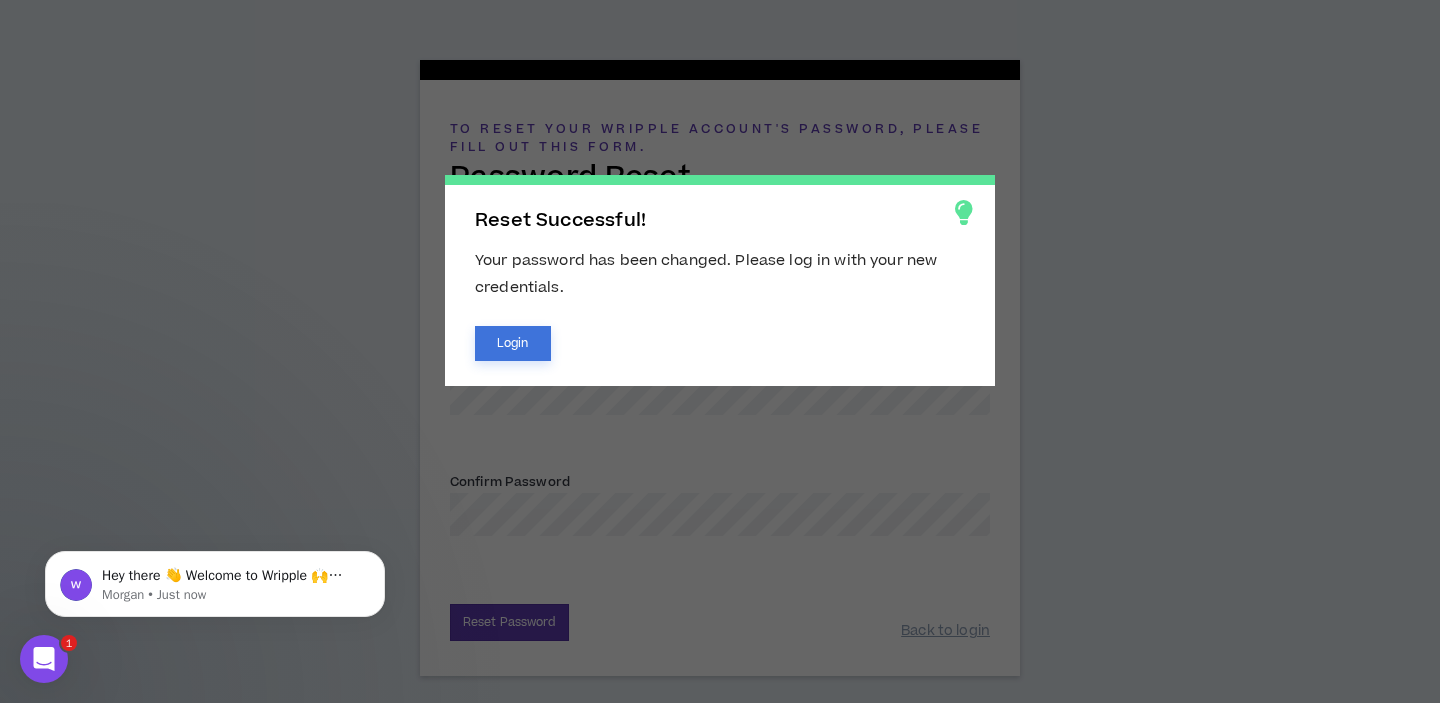 click on "Login" at bounding box center [513, 343] 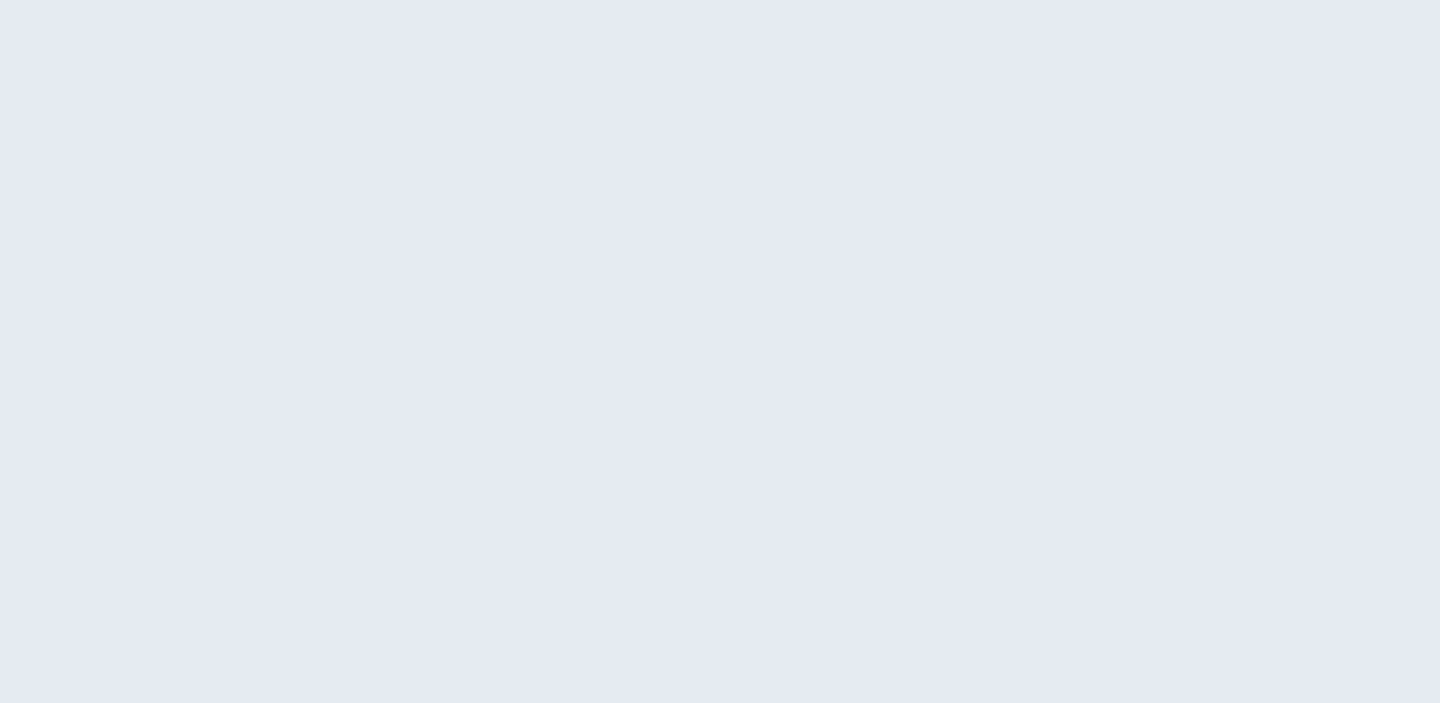 scroll, scrollTop: 0, scrollLeft: 0, axis: both 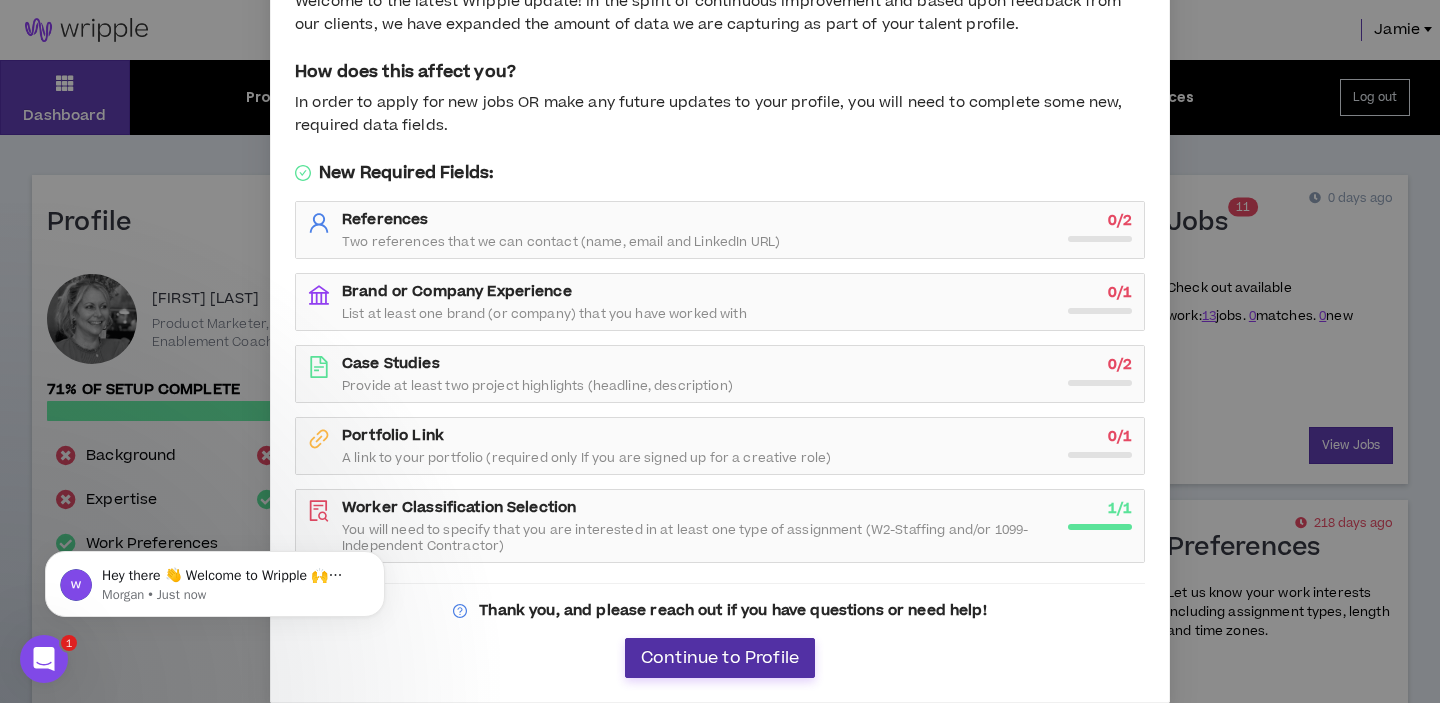 click on "Continue to Profile" at bounding box center (720, 658) 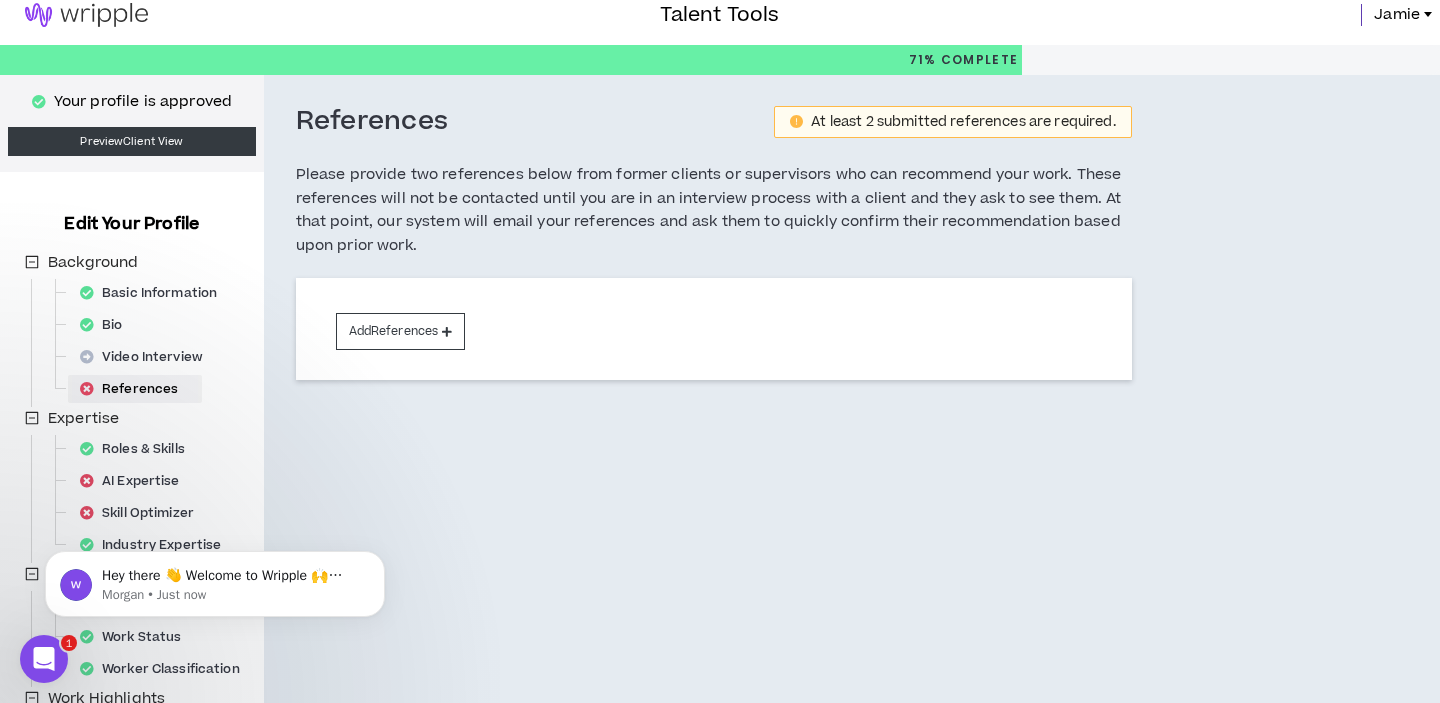 scroll, scrollTop: 0, scrollLeft: 0, axis: both 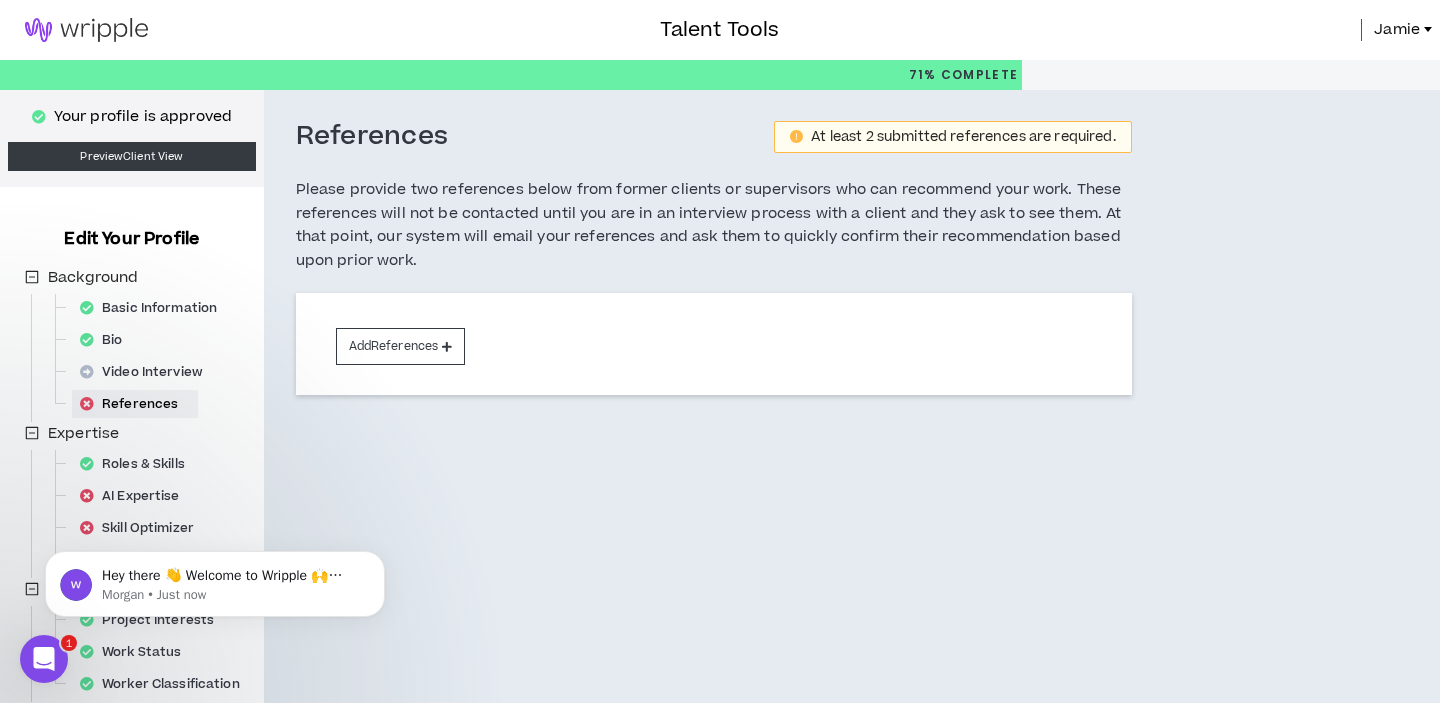 click on "Jamie" at bounding box center [1397, 30] 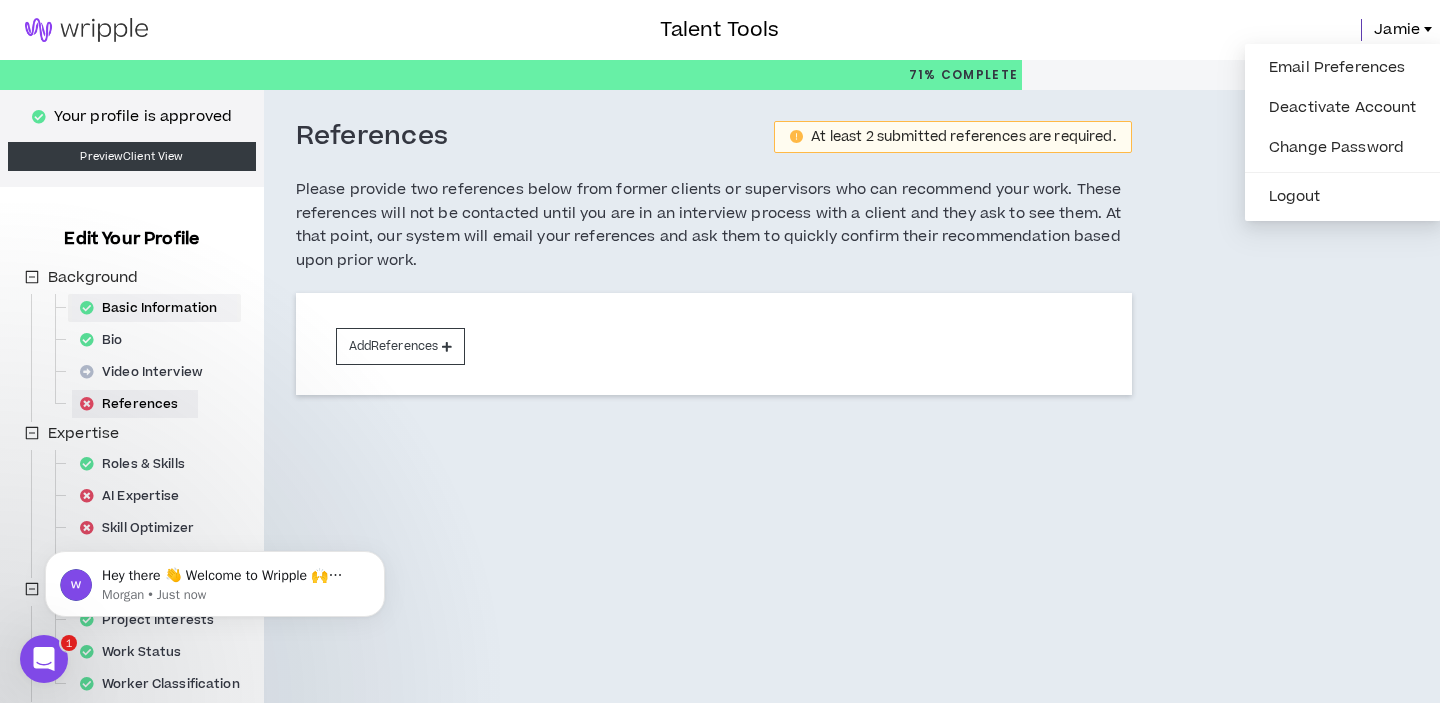 click on "Basic Information" at bounding box center [154, 308] 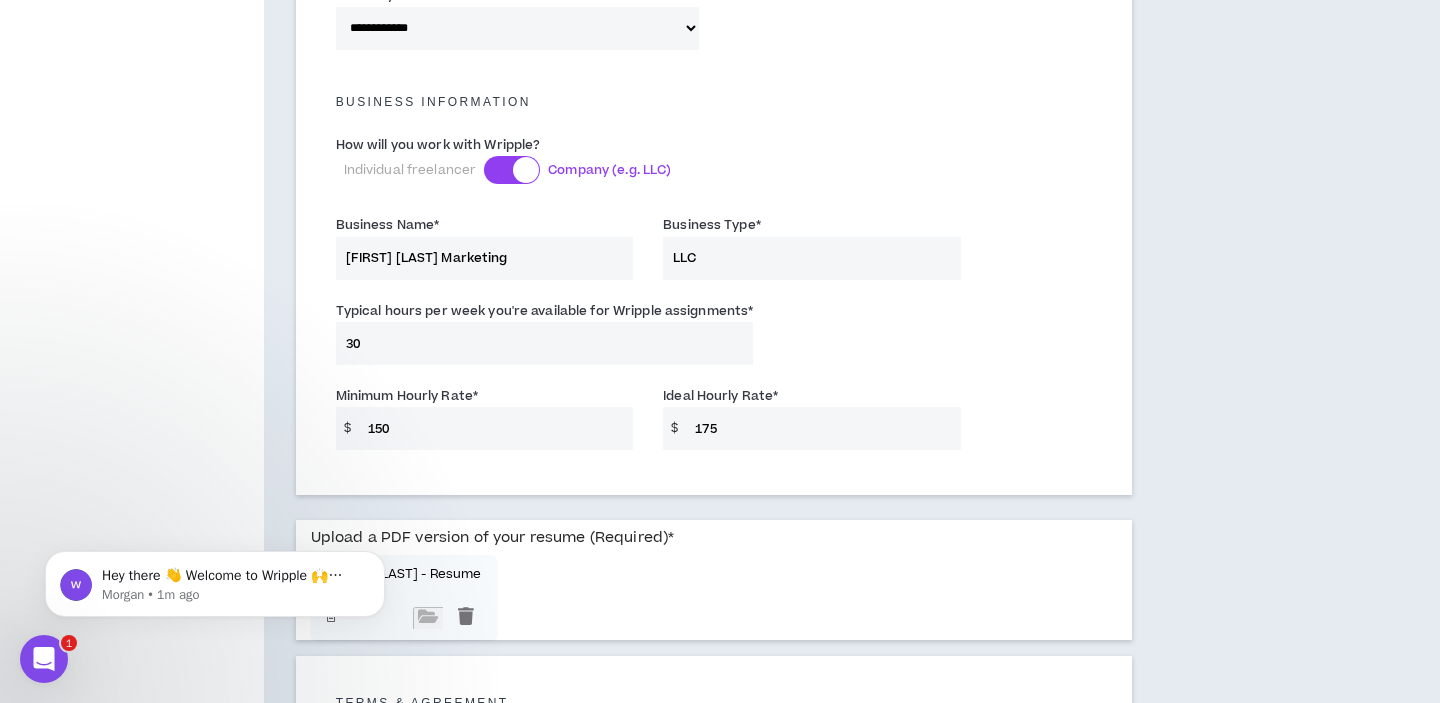 scroll, scrollTop: 1362, scrollLeft: 0, axis: vertical 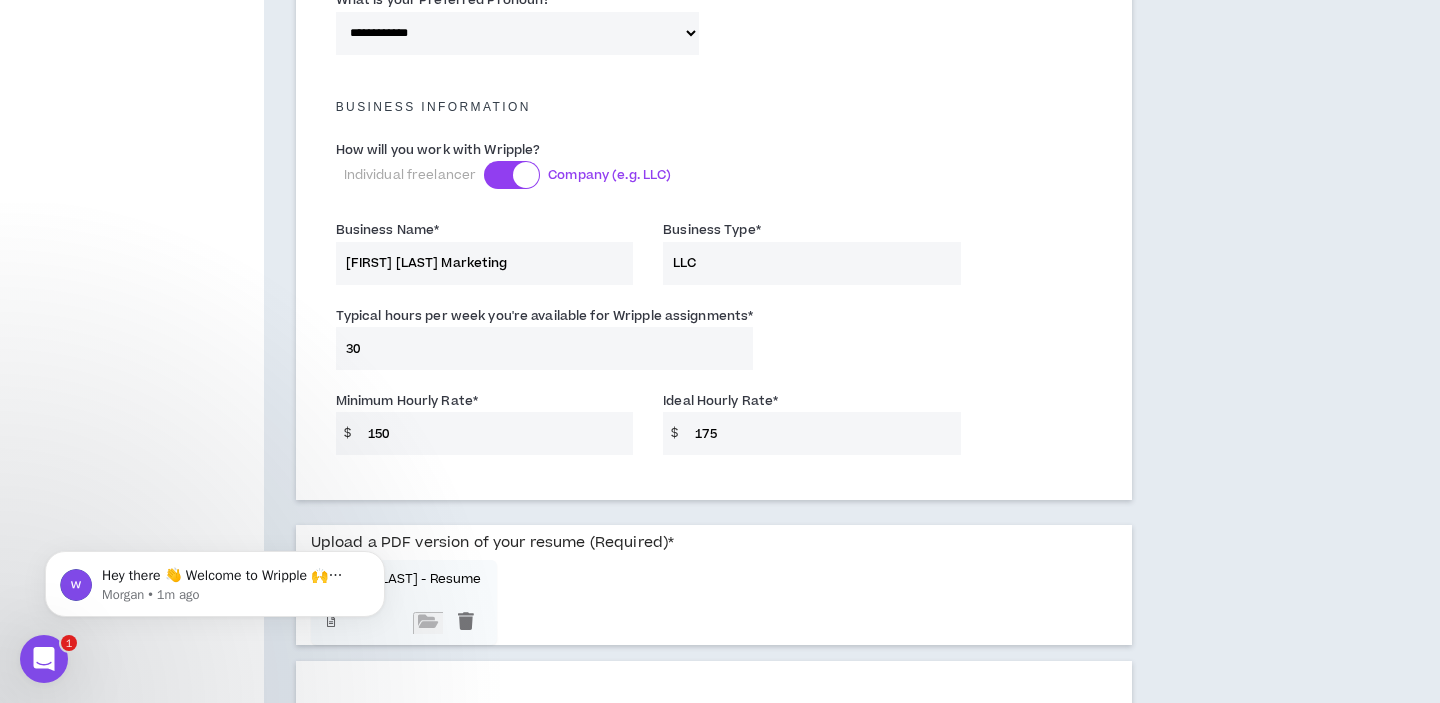 drag, startPoint x: 529, startPoint y: 259, endPoint x: 308, endPoint y: 251, distance: 221.14474 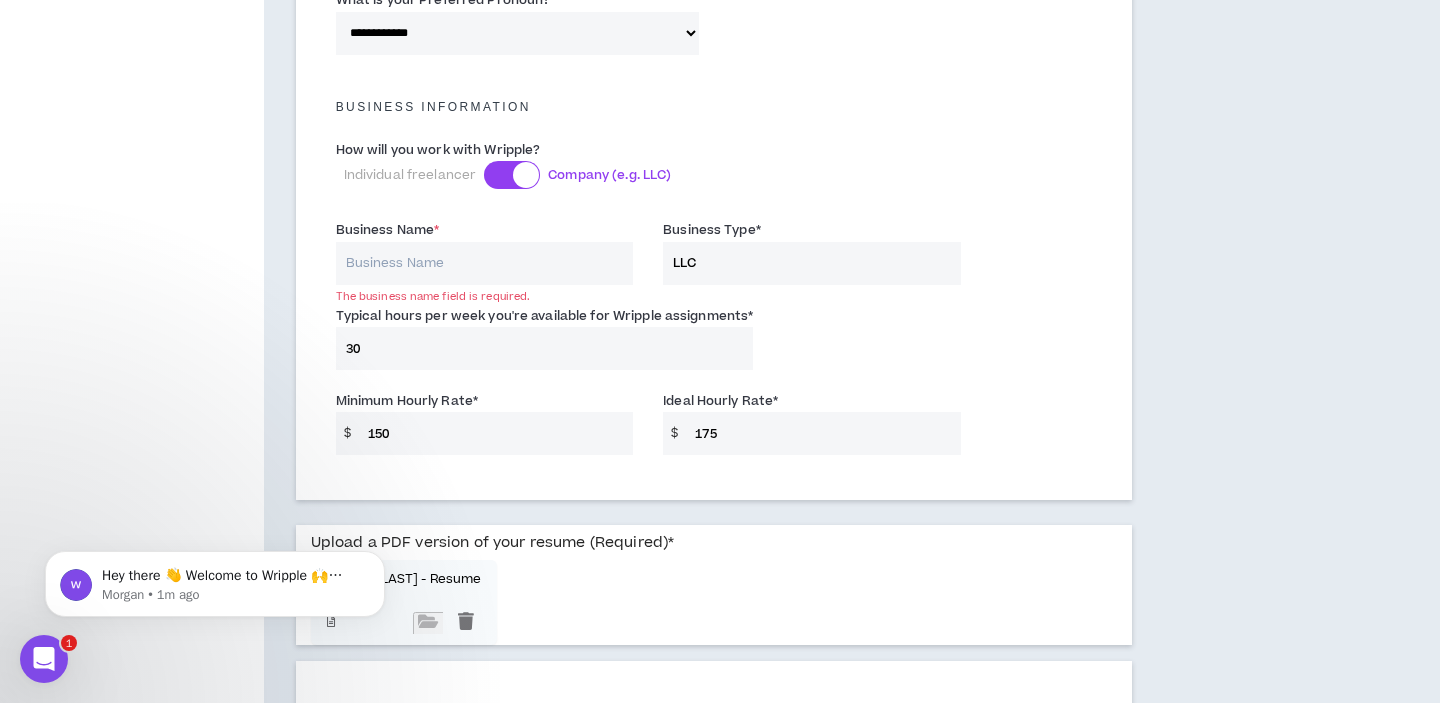 click at bounding box center (512, 175) 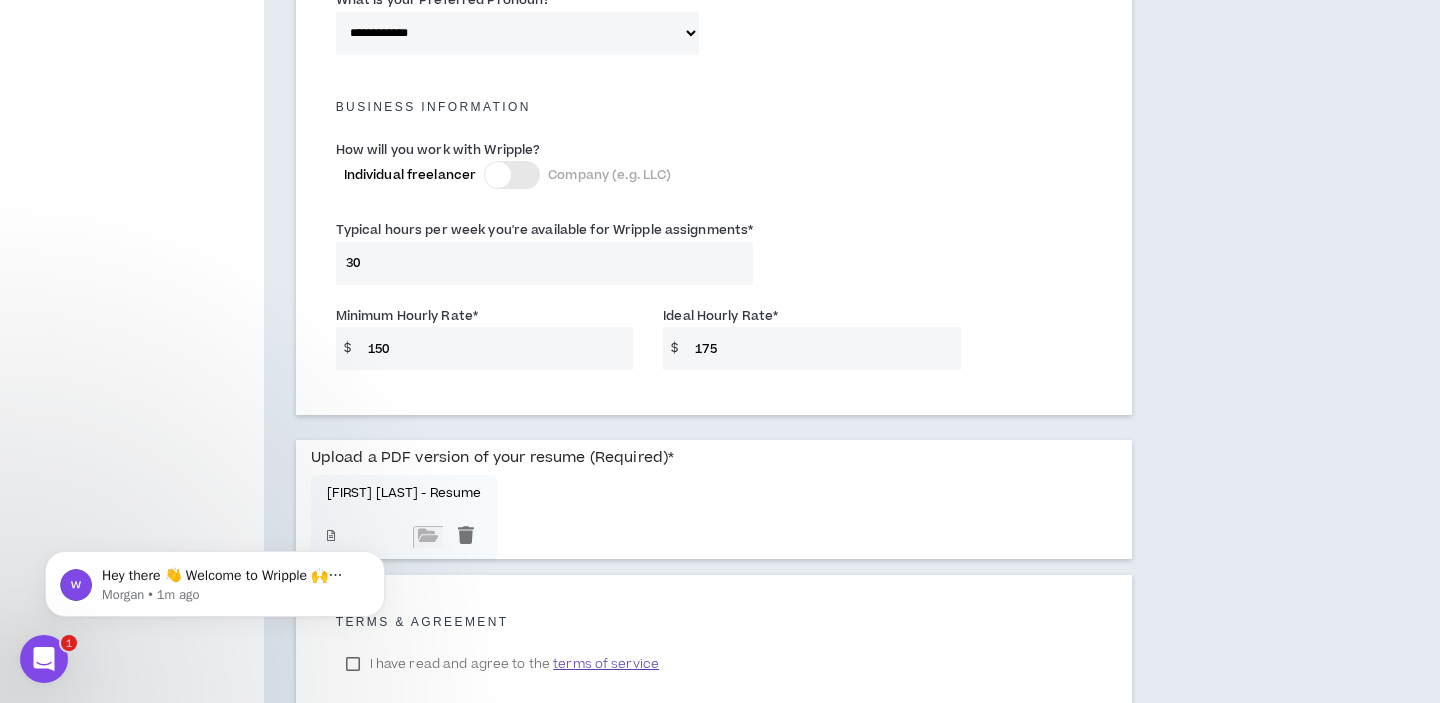 drag, startPoint x: 475, startPoint y: 258, endPoint x: 292, endPoint y: 246, distance: 183.39302 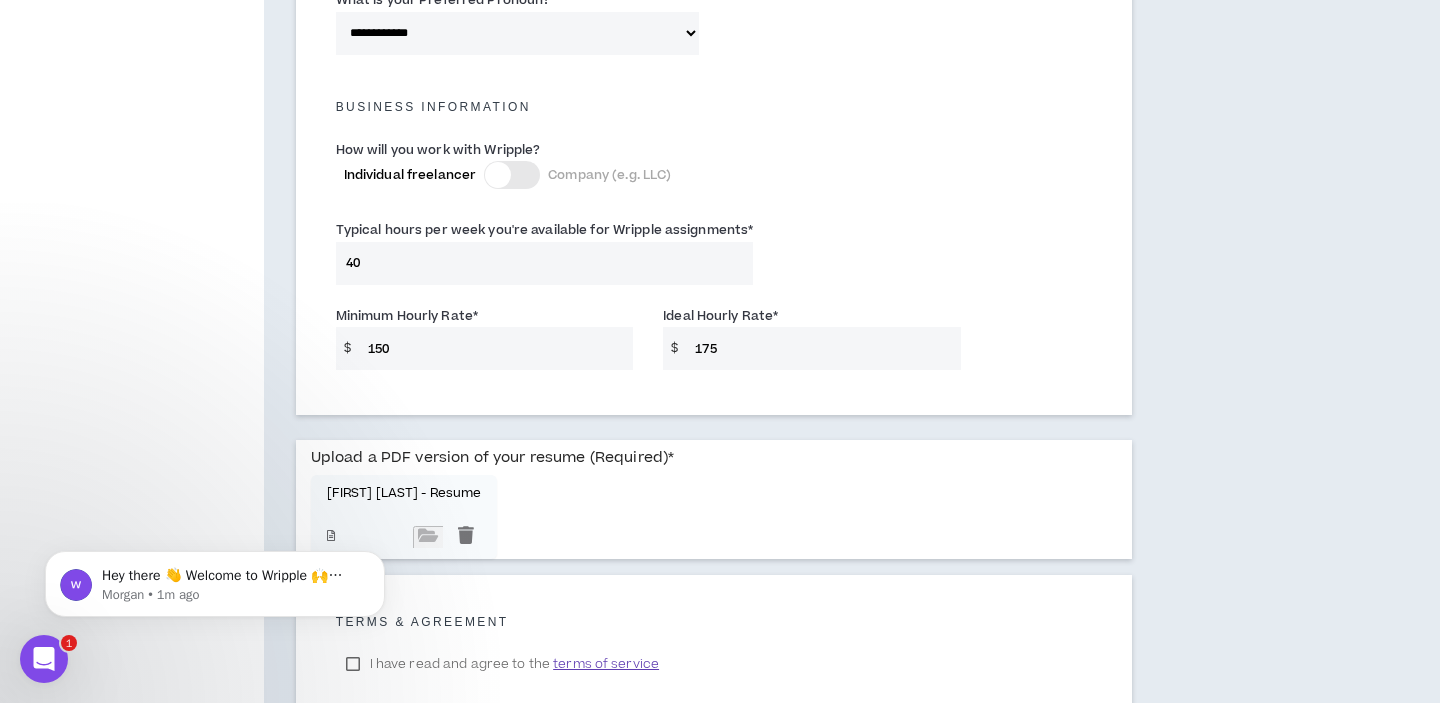 type on "40" 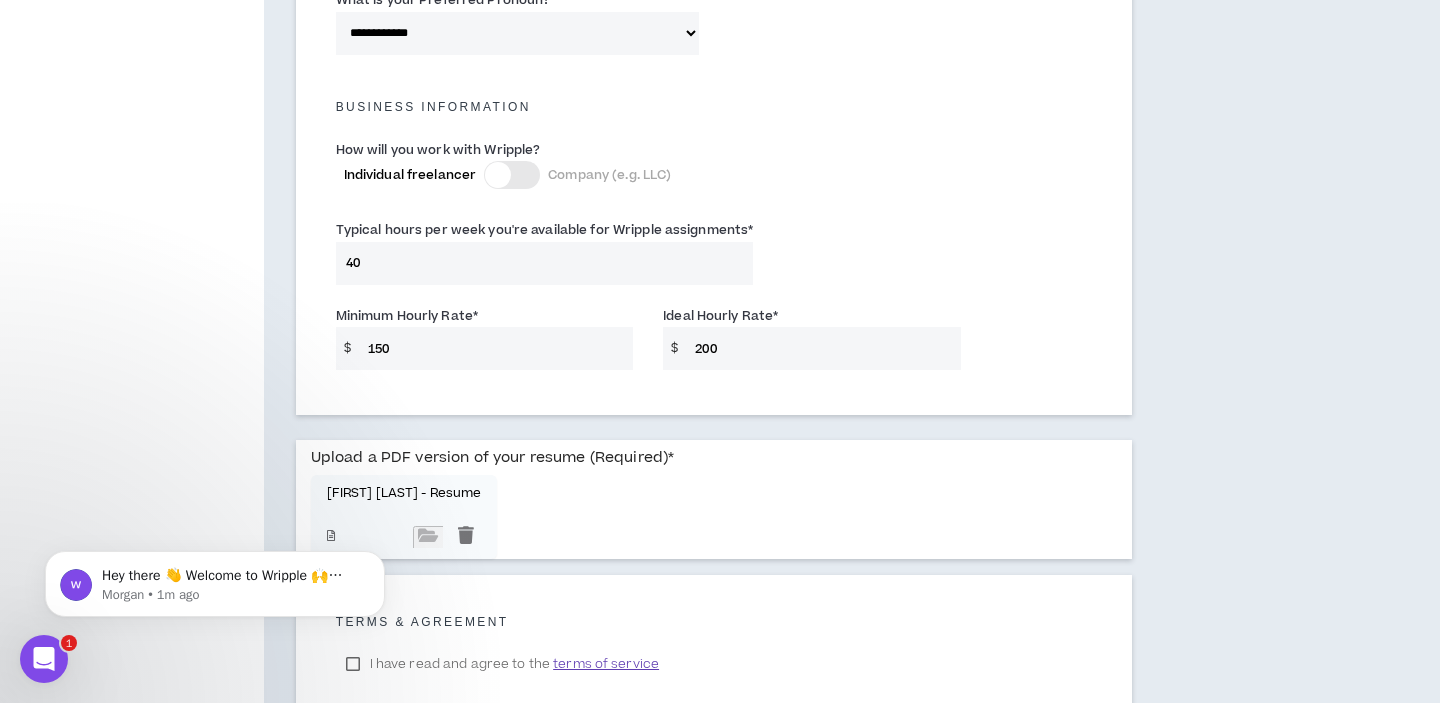 type on "200" 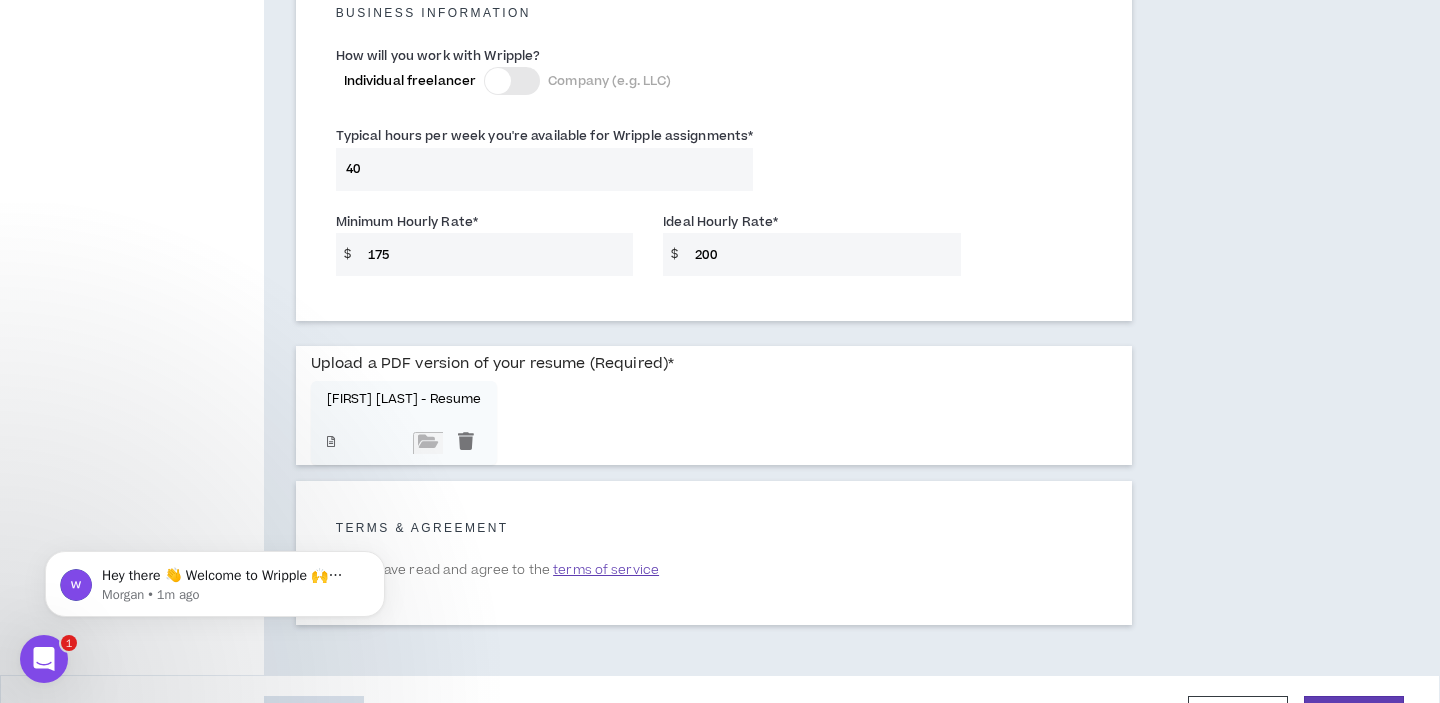 scroll, scrollTop: 1507, scrollLeft: 0, axis: vertical 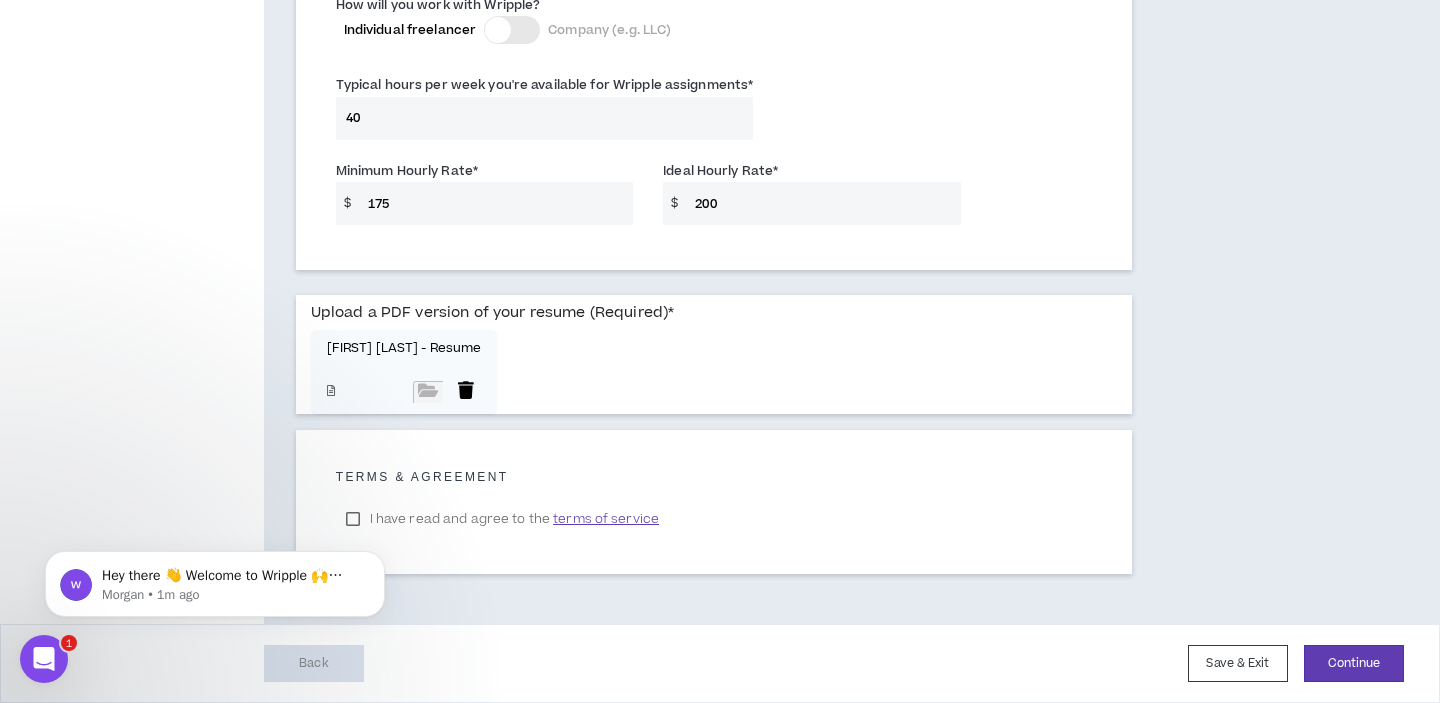 type on "175" 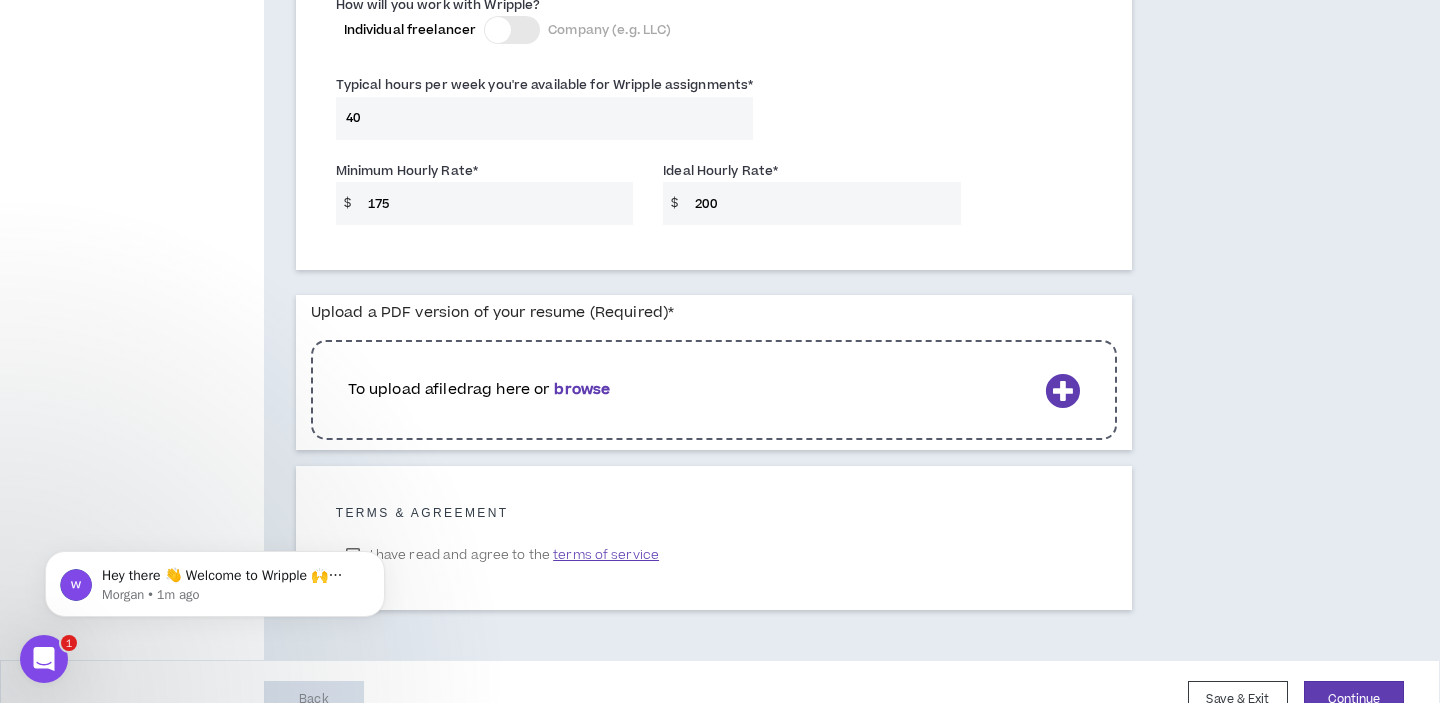click on "browse" at bounding box center (582, 389) 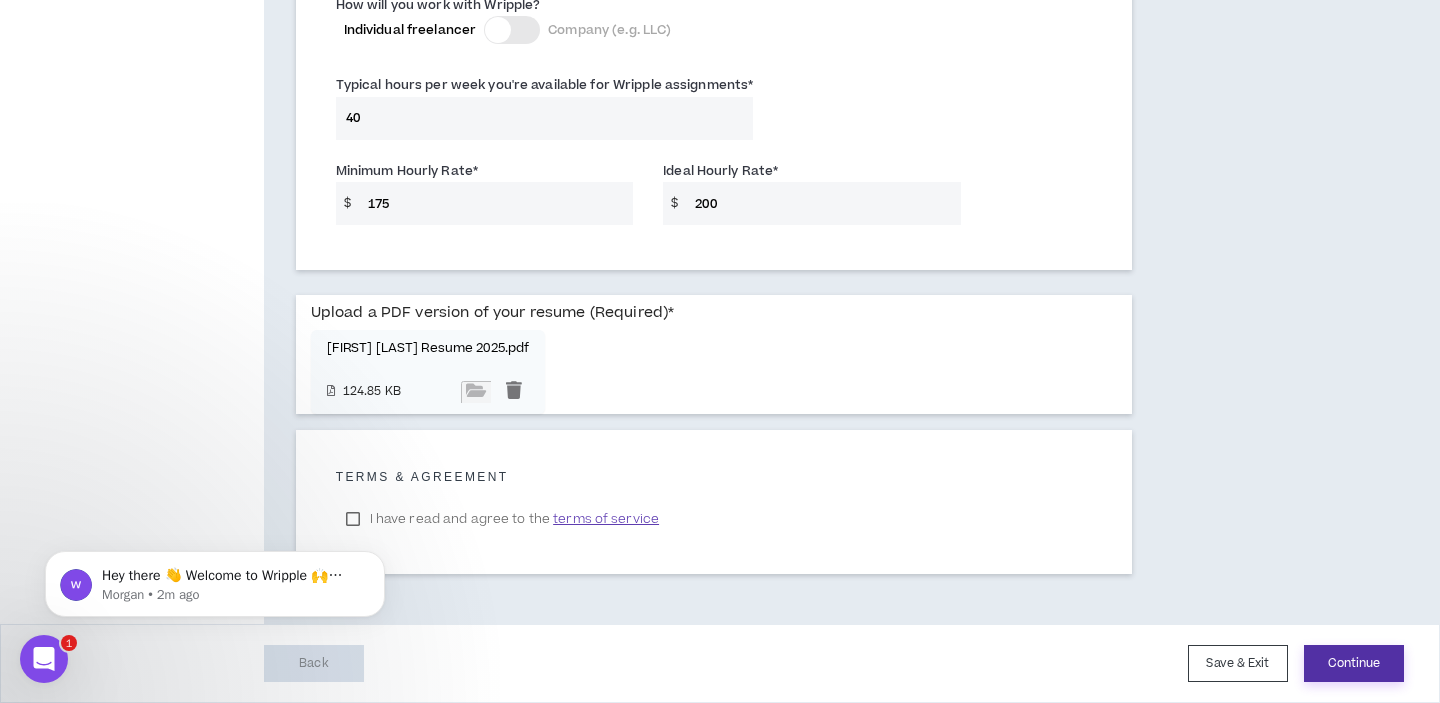 click on "Continue" at bounding box center (1354, 663) 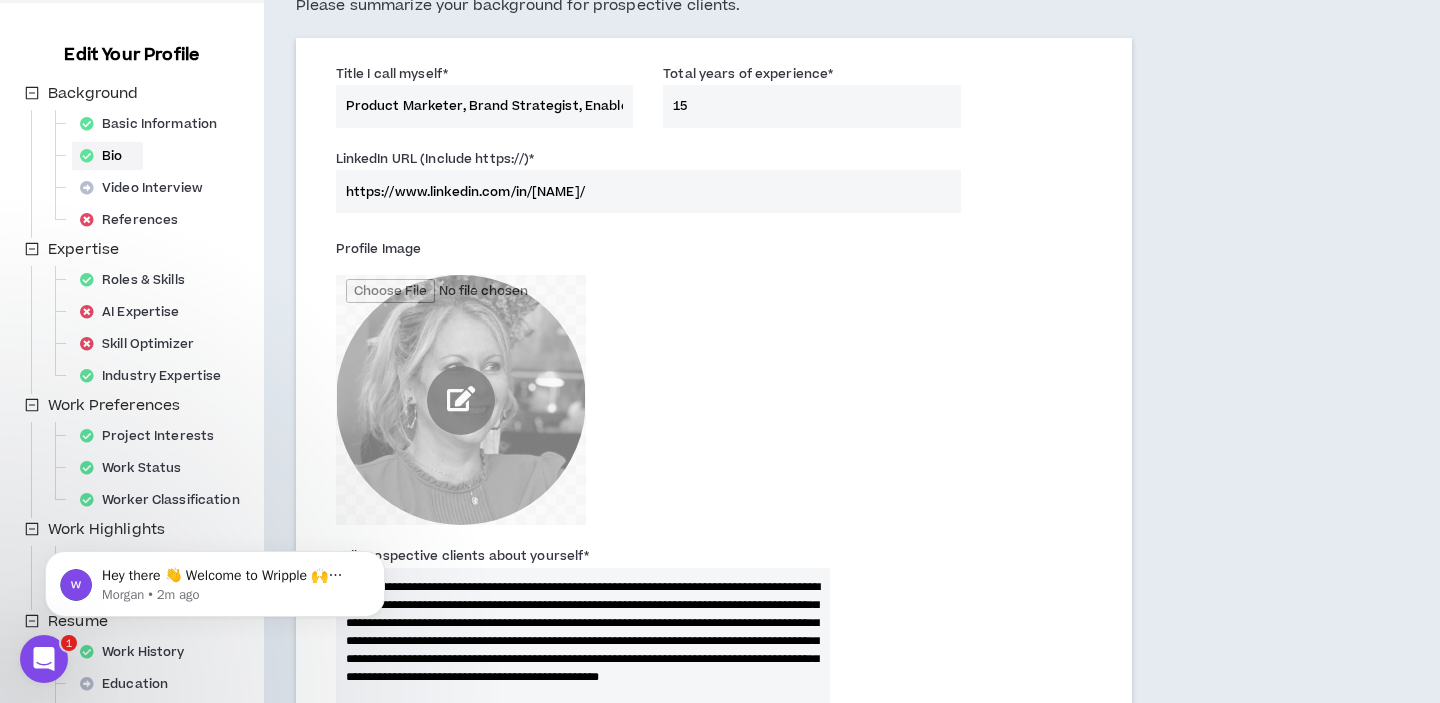 scroll, scrollTop: 313, scrollLeft: 0, axis: vertical 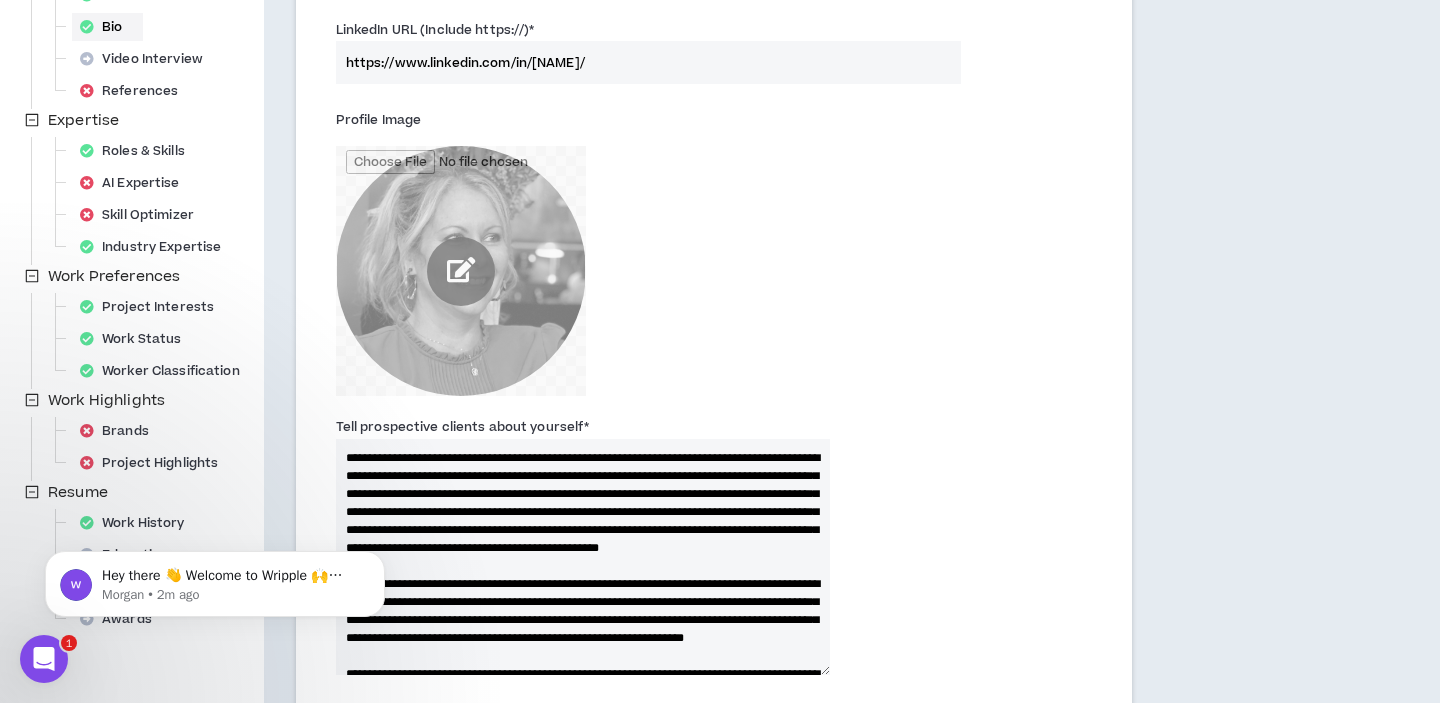 click at bounding box center (461, 271) 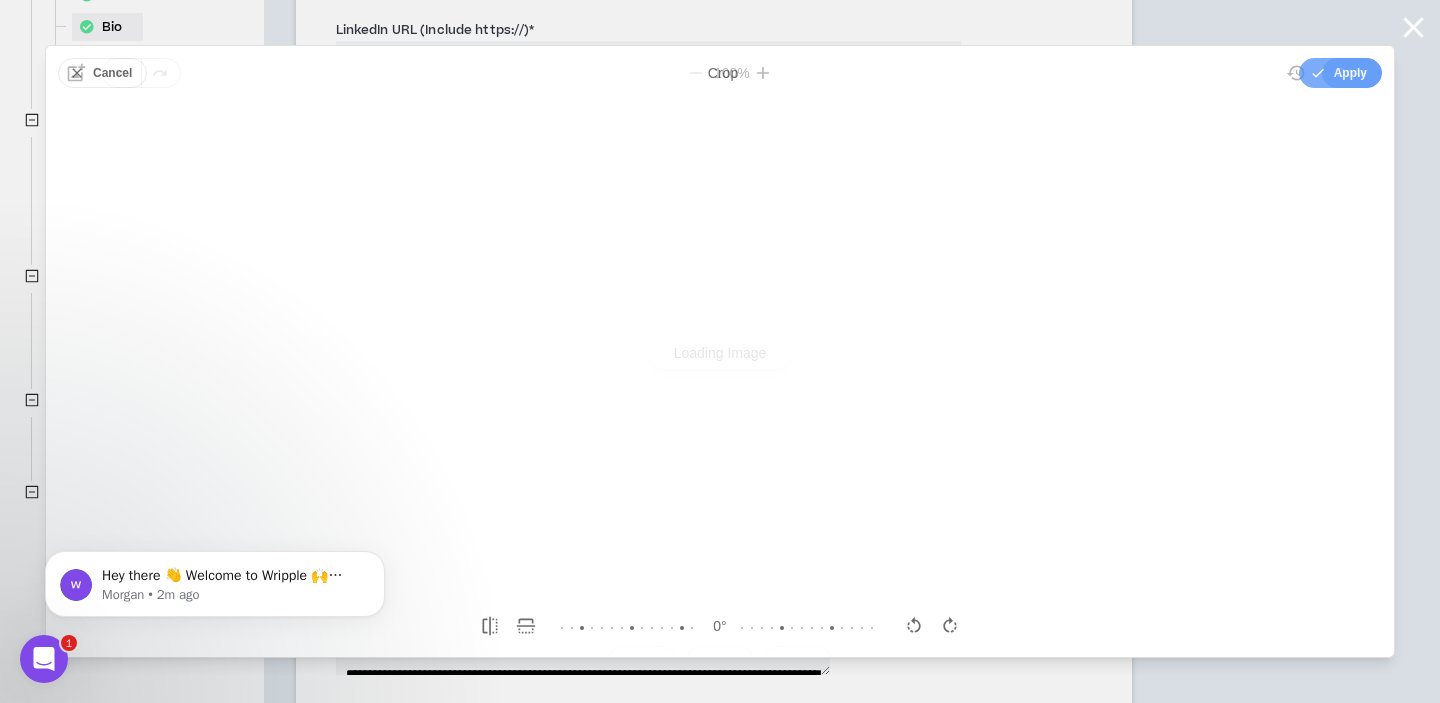 scroll, scrollTop: 0, scrollLeft: 0, axis: both 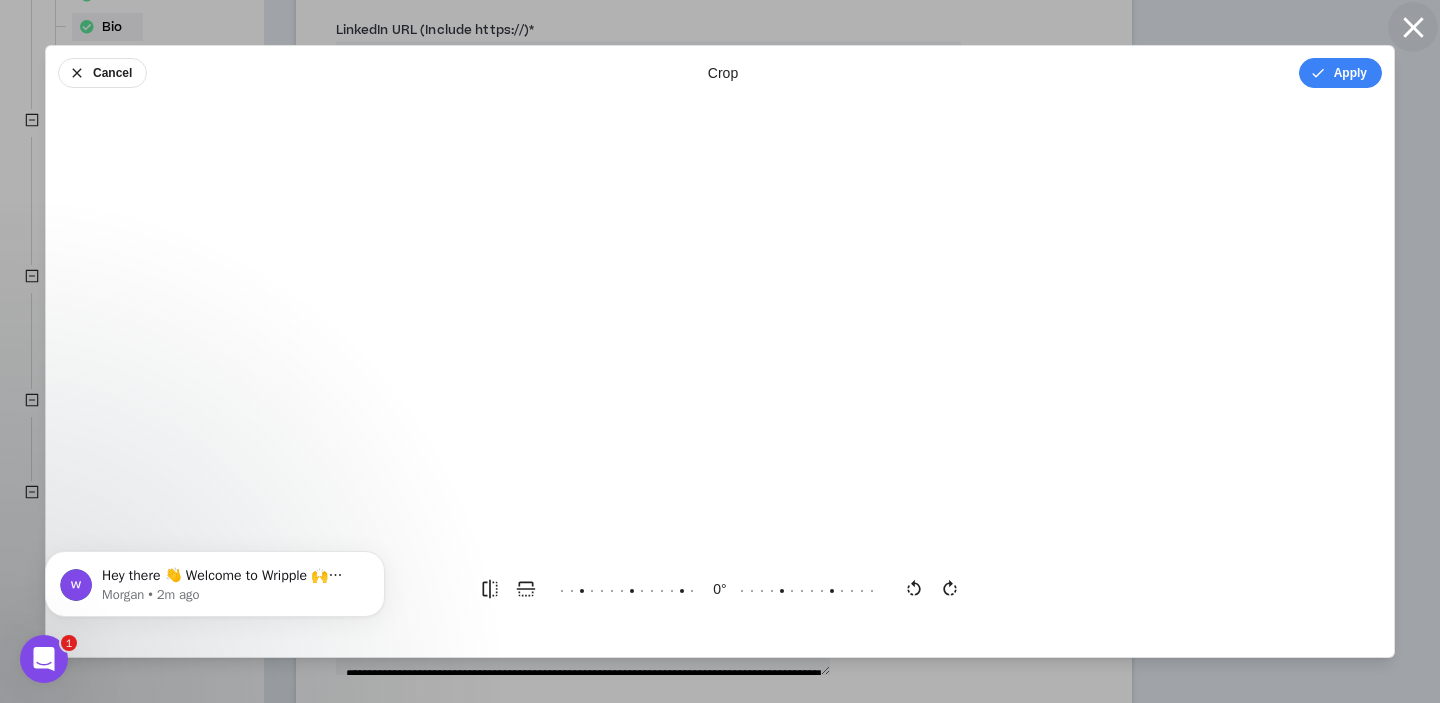 click 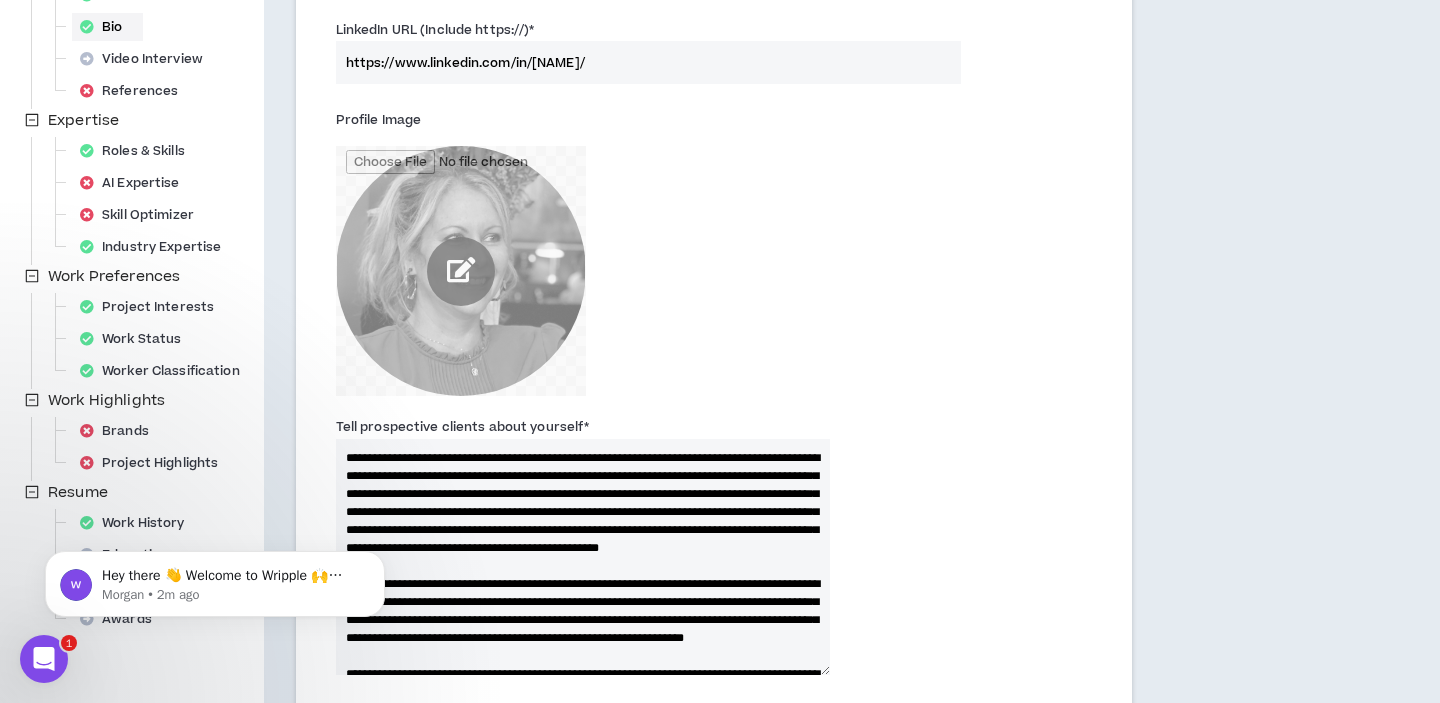 click at bounding box center (461, 271) 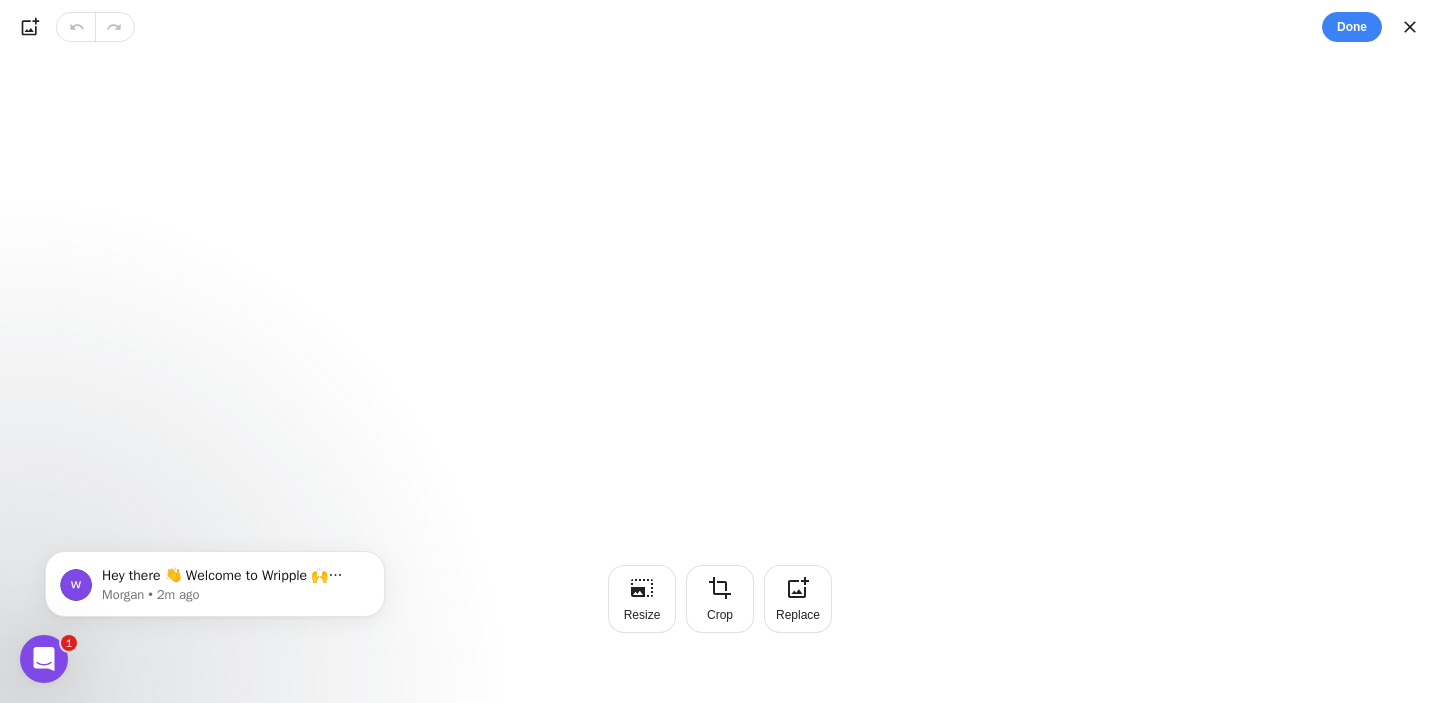 scroll, scrollTop: 0, scrollLeft: 0, axis: both 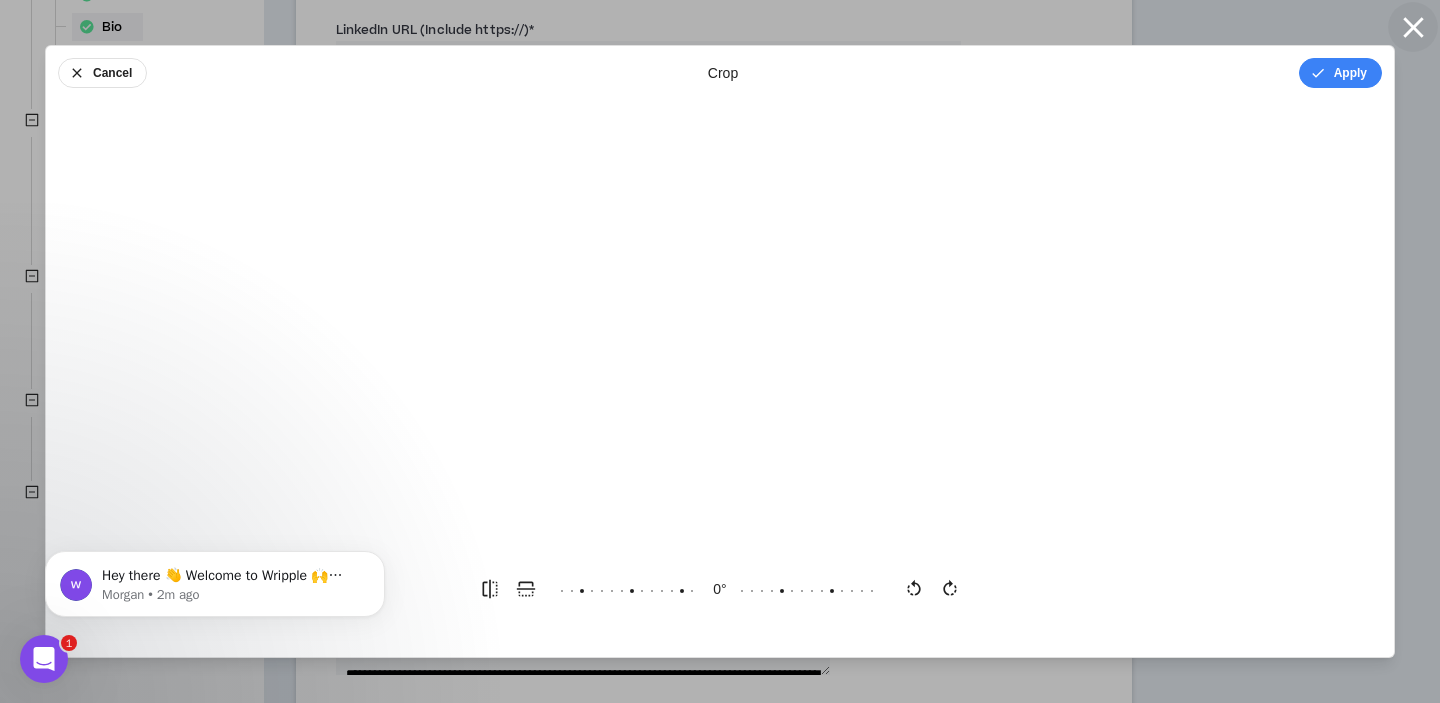 click 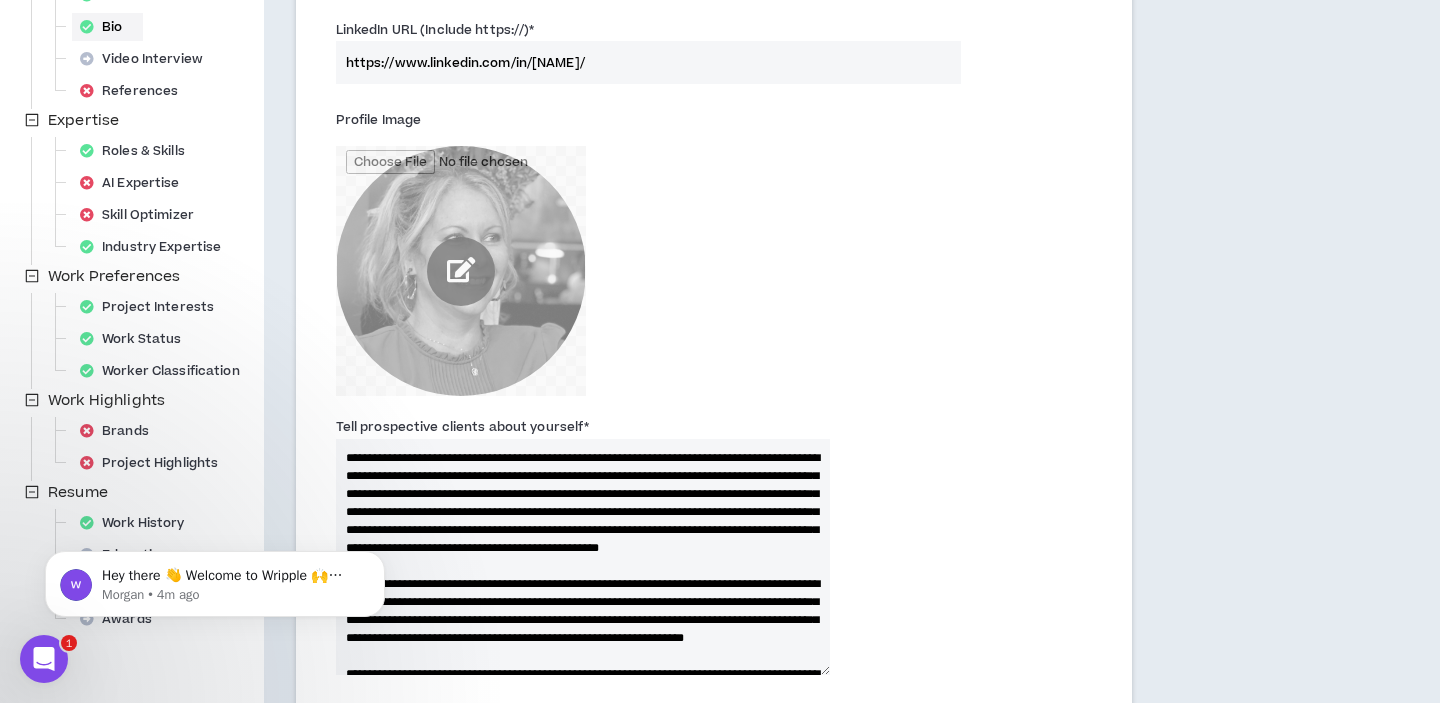 click at bounding box center (461, 271) 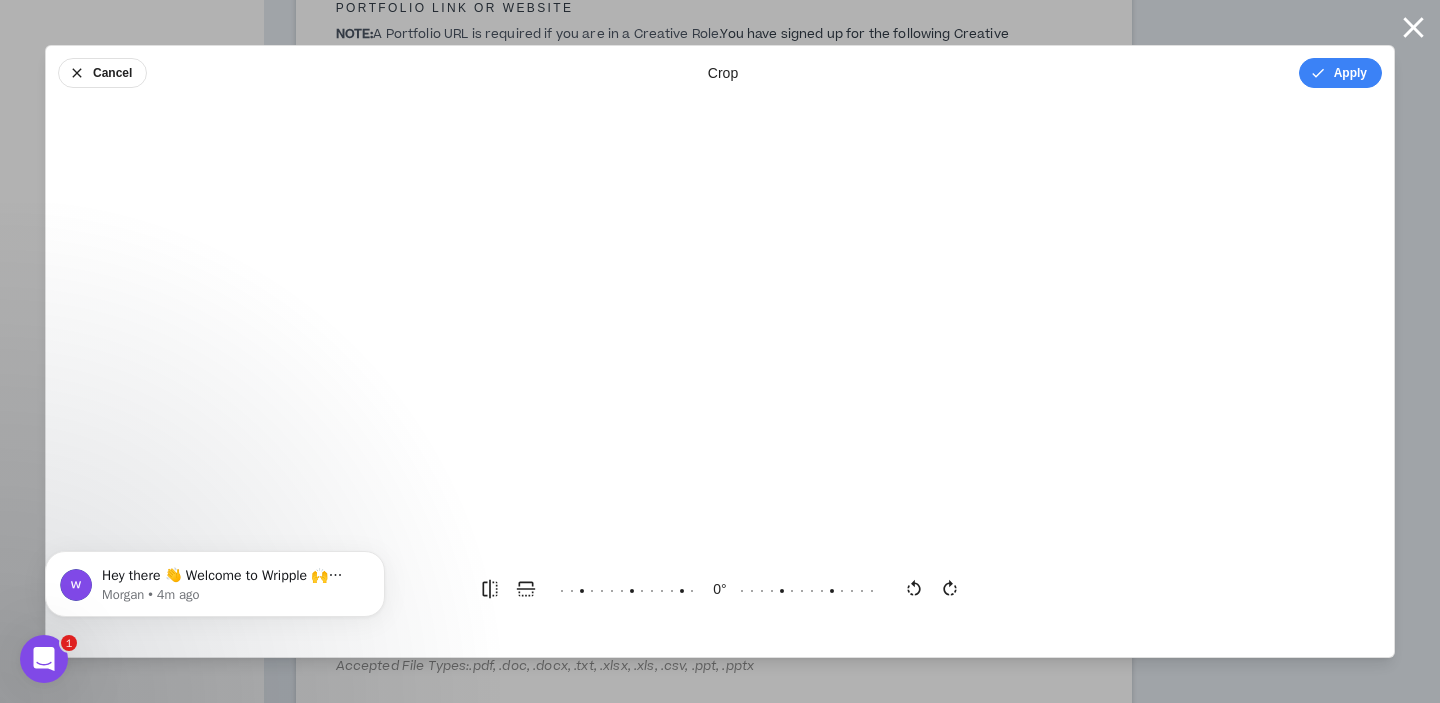 scroll, scrollTop: 1201, scrollLeft: 0, axis: vertical 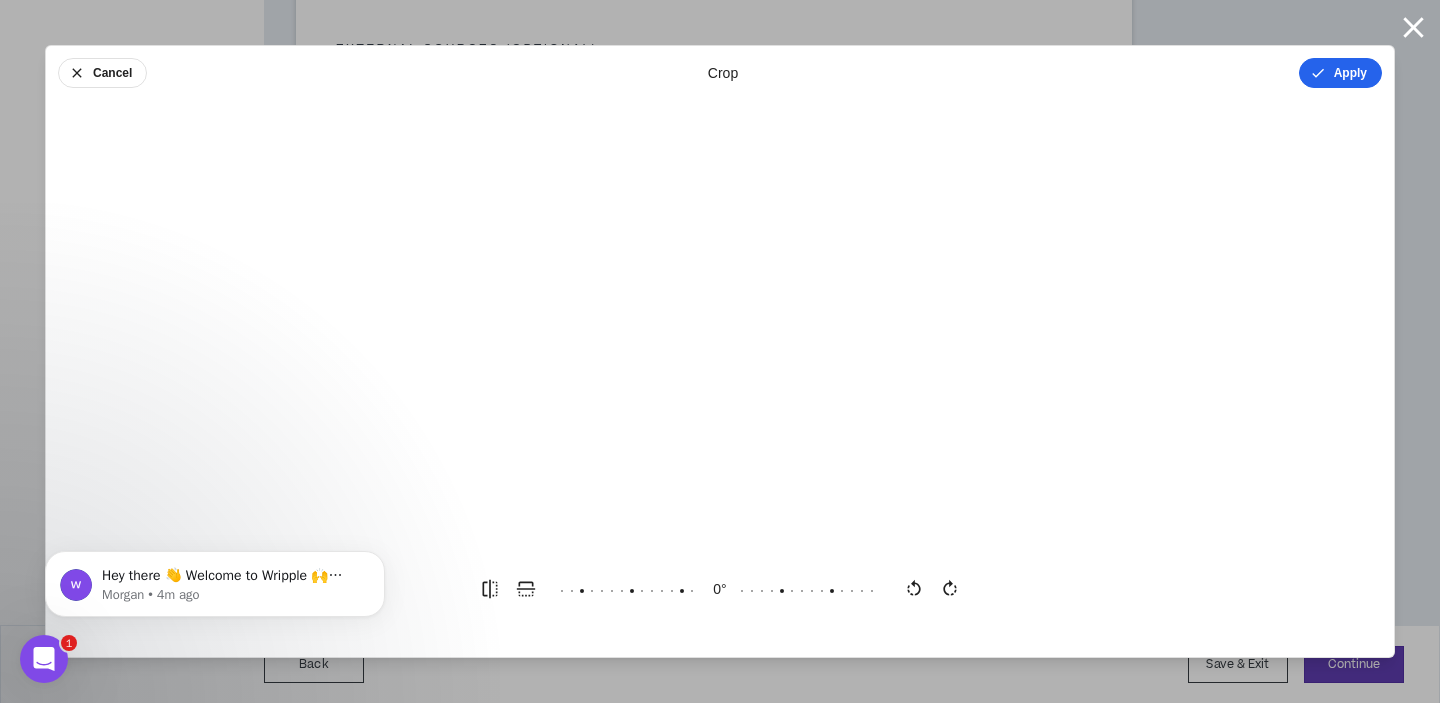 click on "Apply" at bounding box center [1340, 73] 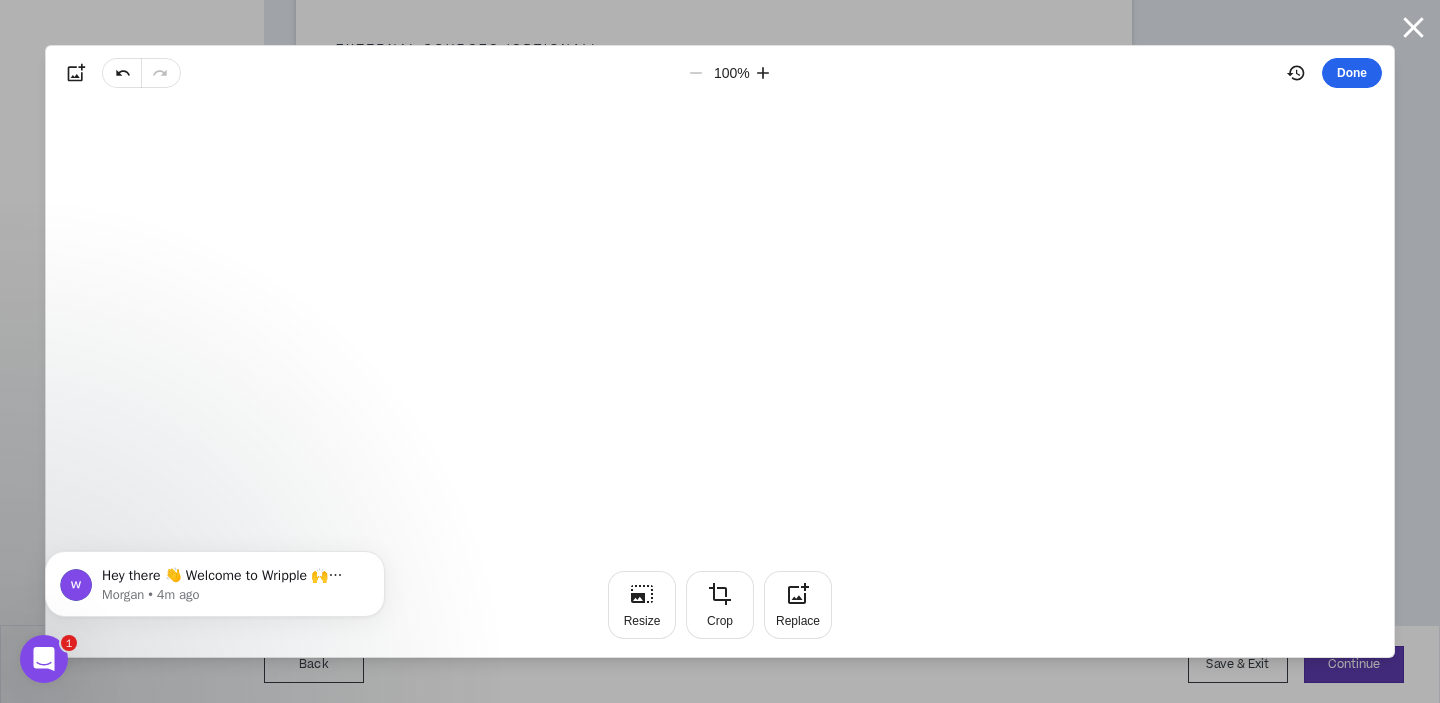 click on "Done" at bounding box center (1352, 73) 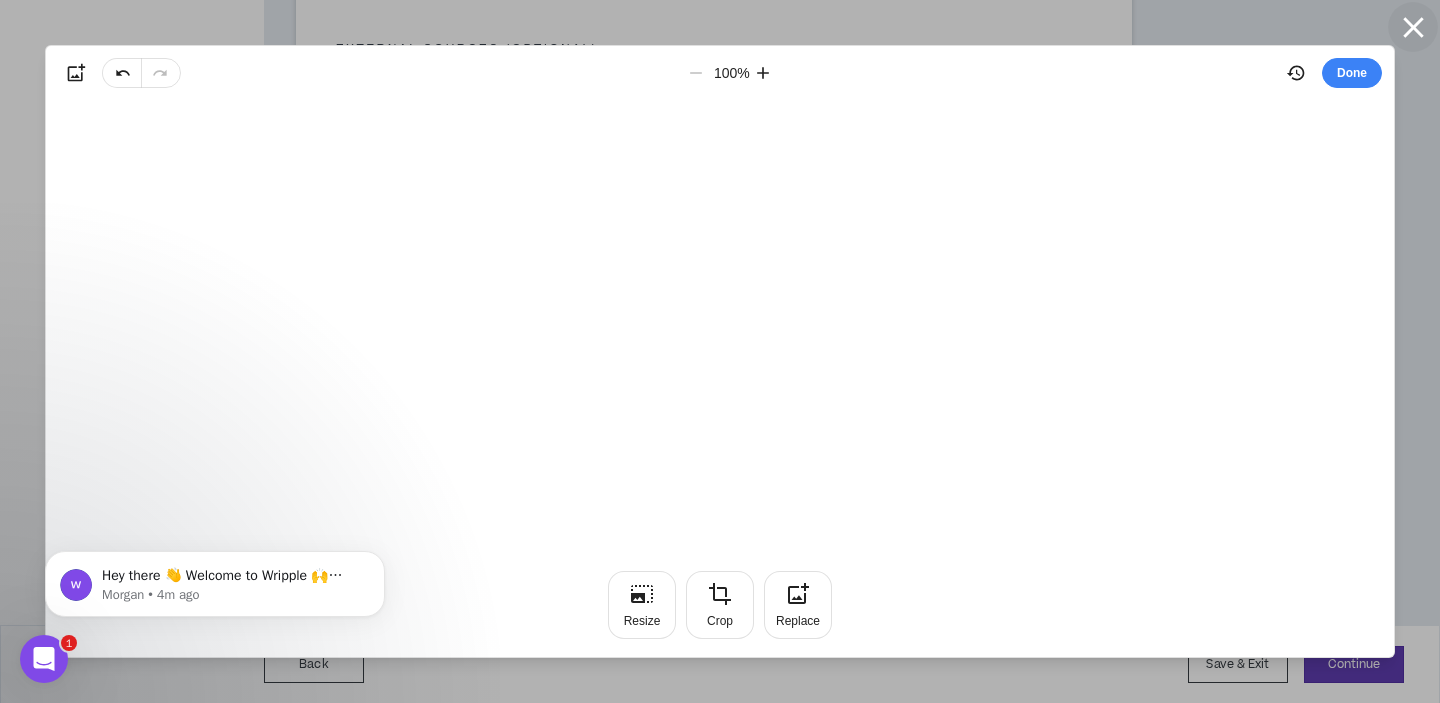 click 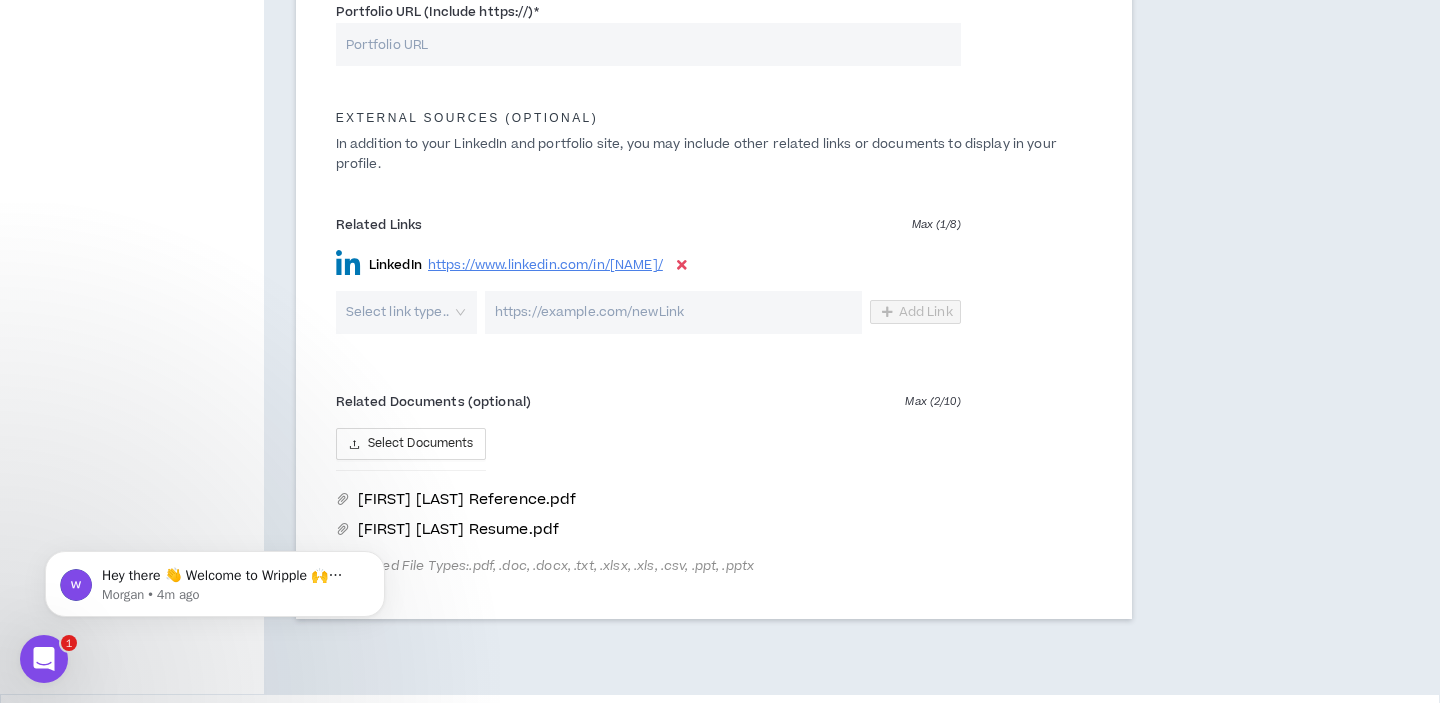 scroll, scrollTop: 1125, scrollLeft: 0, axis: vertical 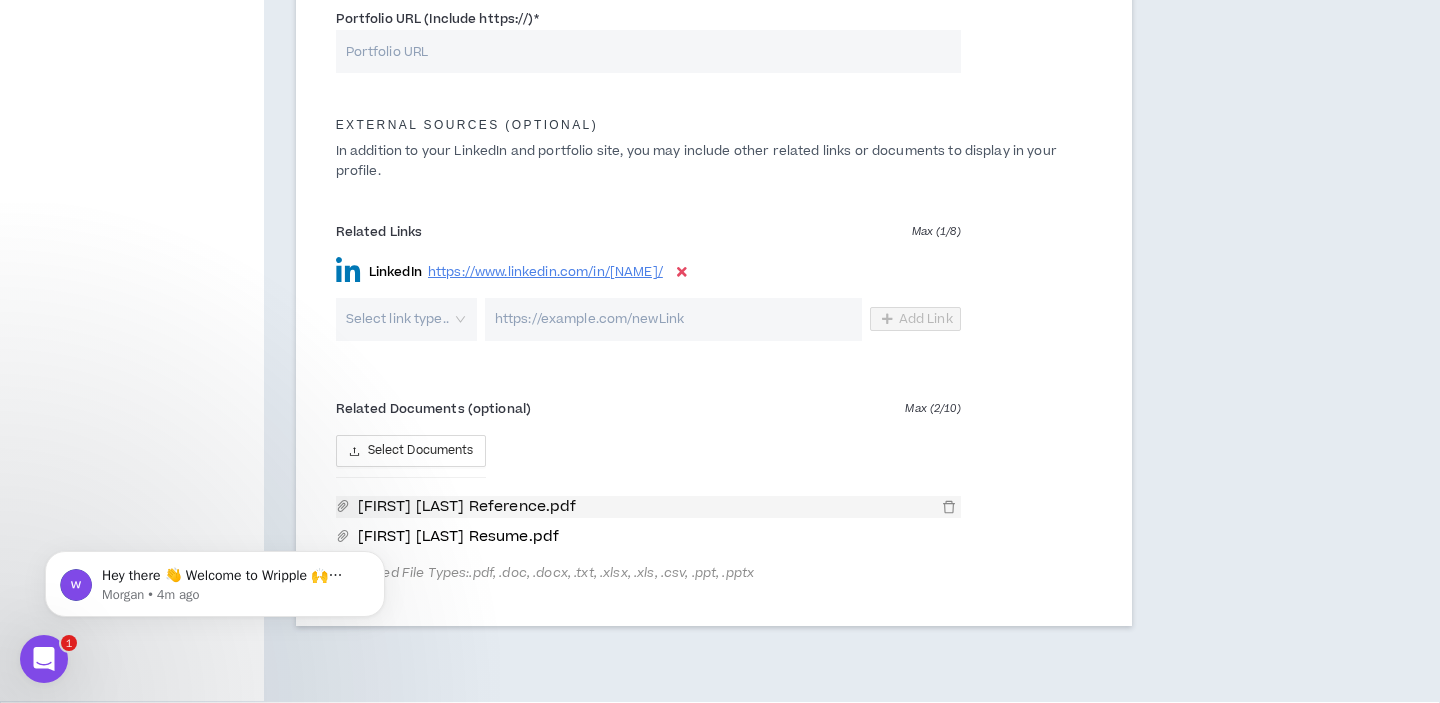 click on "Jamie Molnar Reference.pdf" at bounding box center [643, 507] 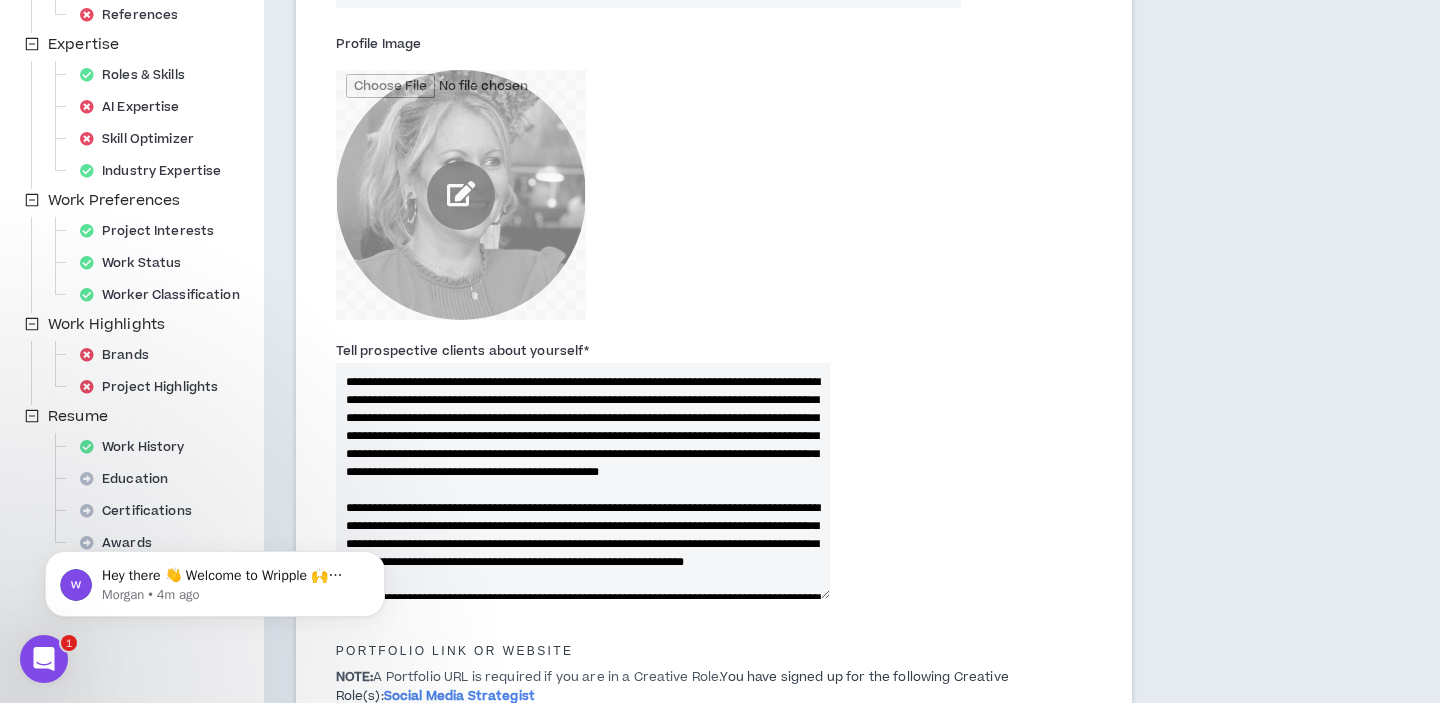 scroll, scrollTop: 169, scrollLeft: 0, axis: vertical 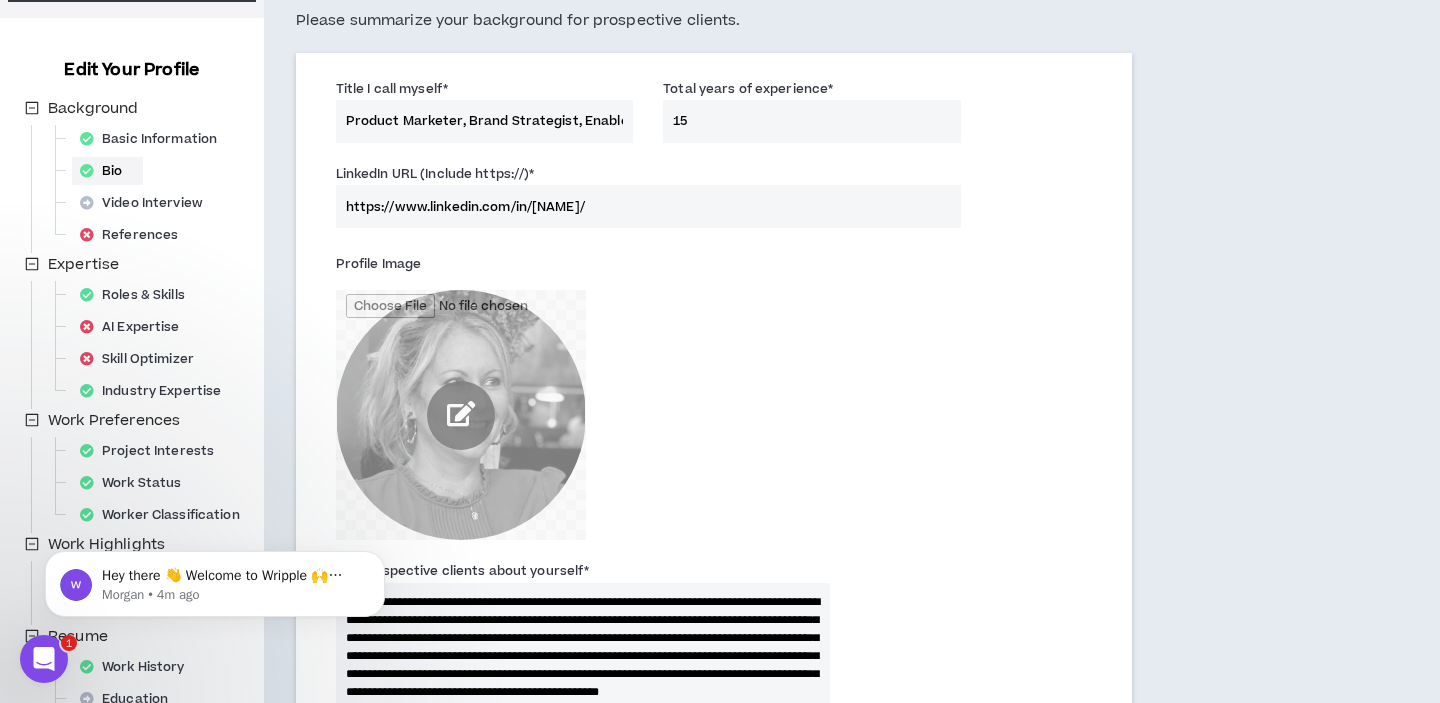 click on "Profile Image" at bounding box center (583, 394) 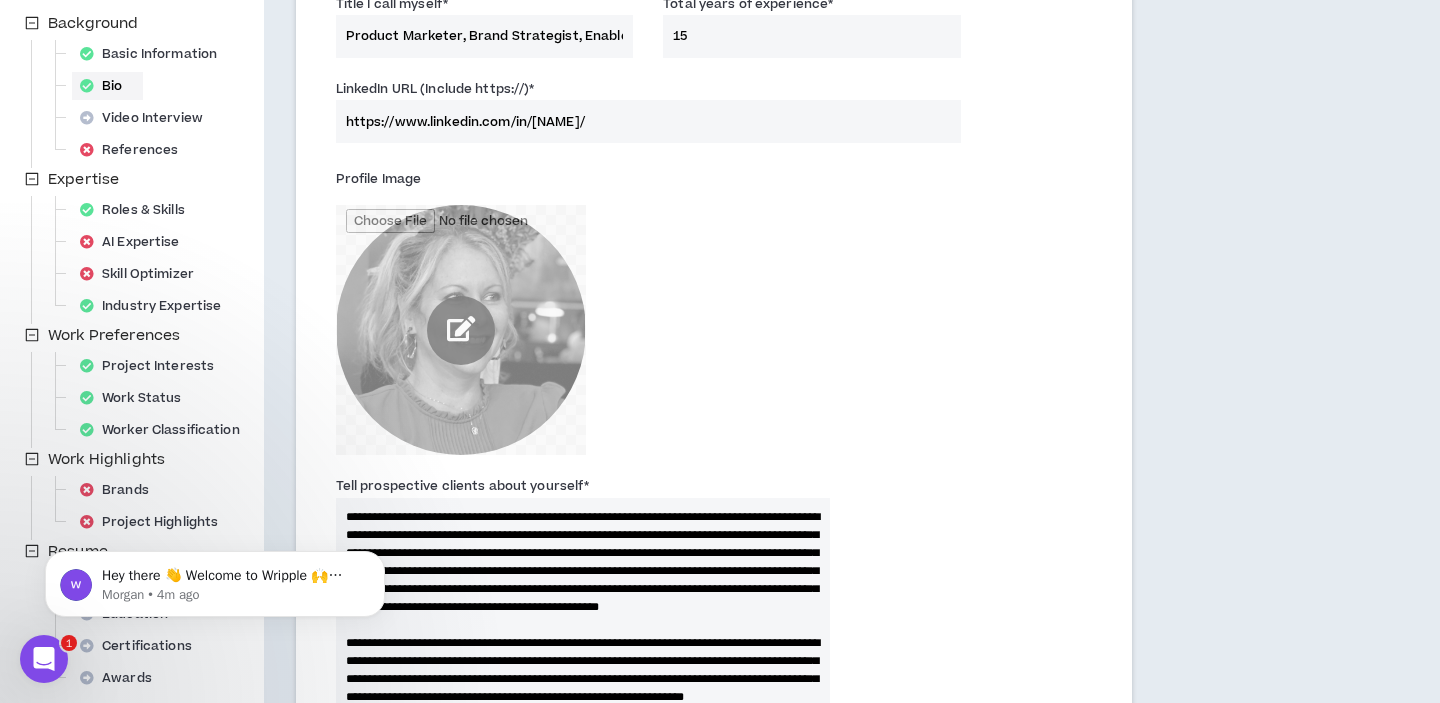 scroll, scrollTop: 0, scrollLeft: 0, axis: both 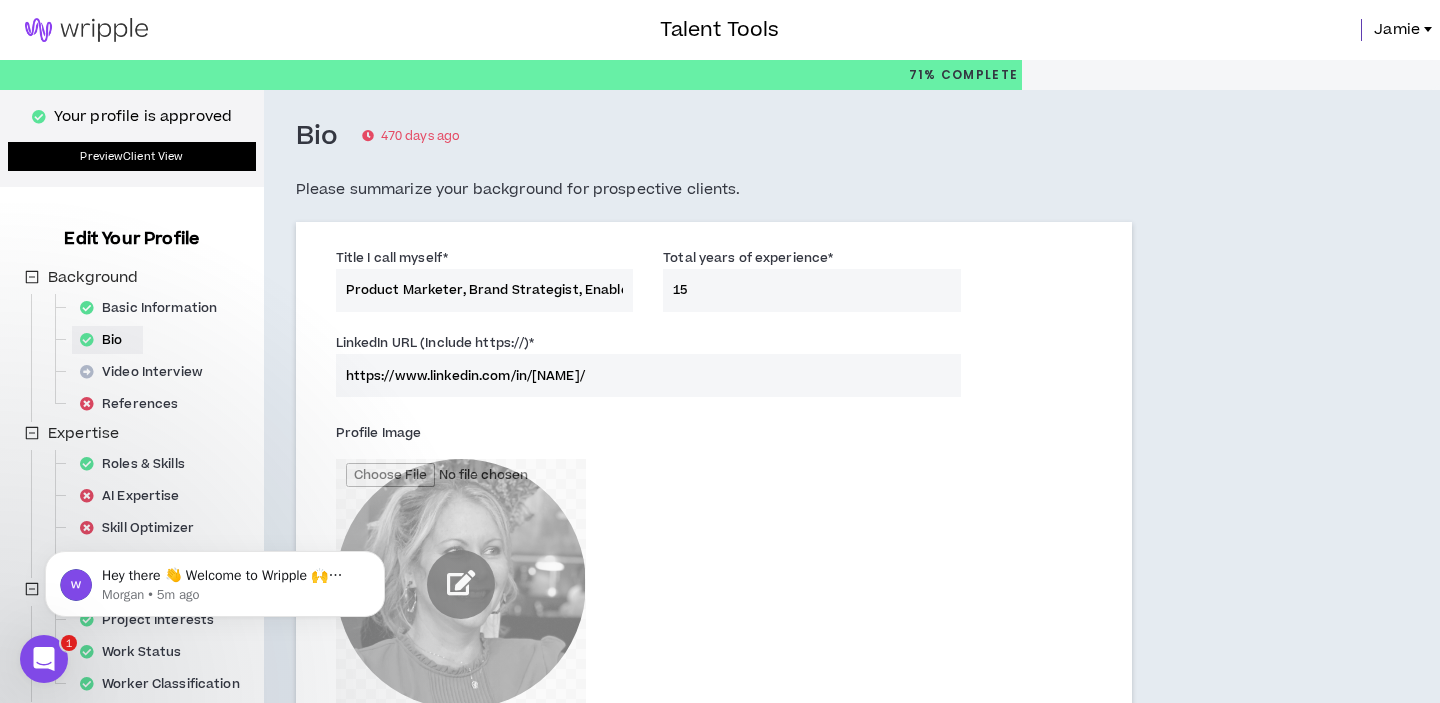 click on "Preview   Client View" at bounding box center (132, 156) 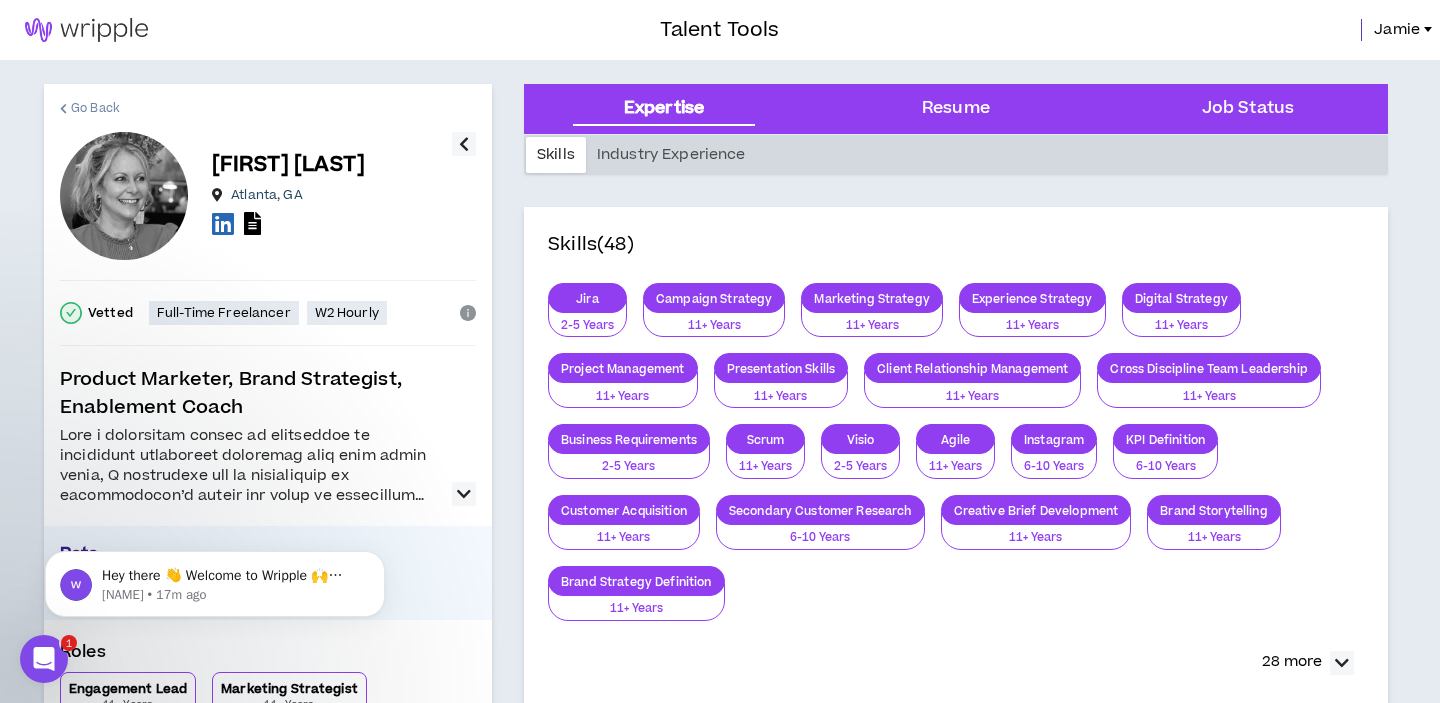 click on "Go Back" at bounding box center [95, 108] 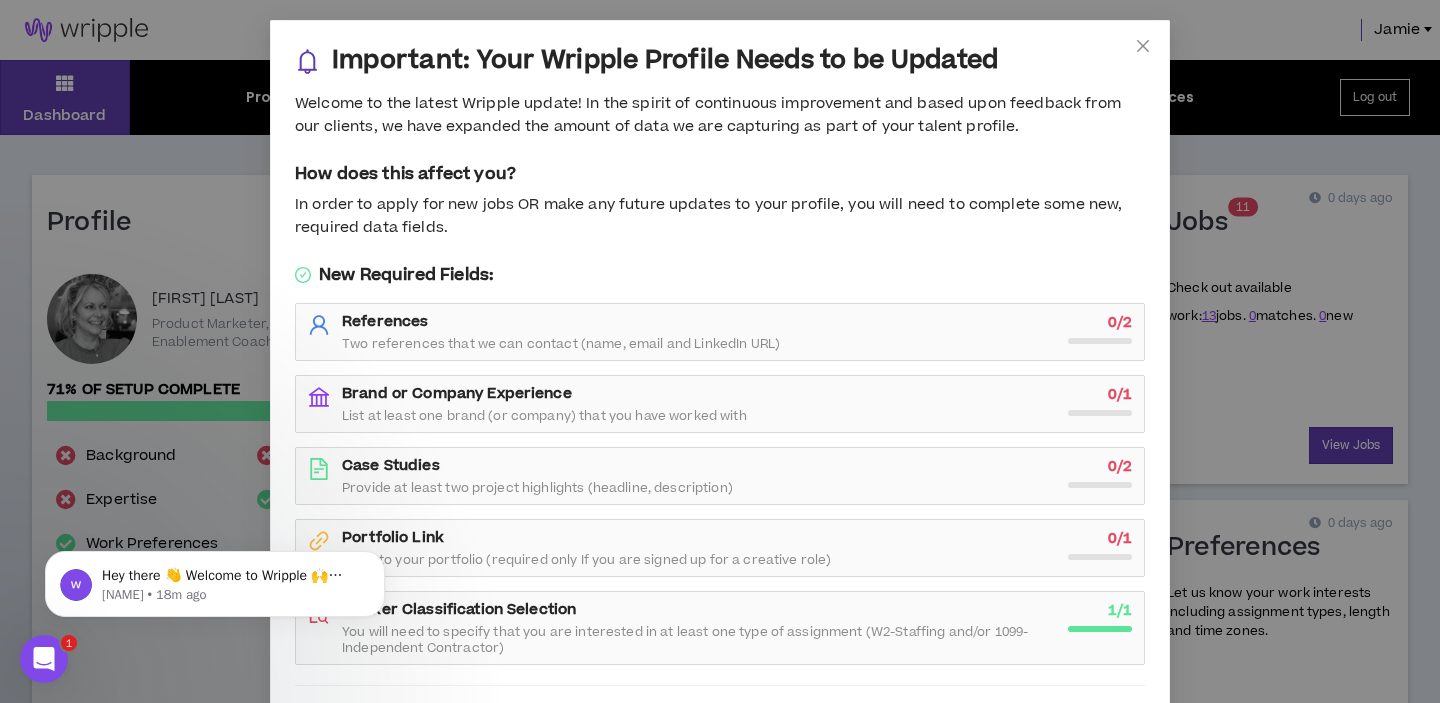 scroll, scrollTop: 102, scrollLeft: 0, axis: vertical 